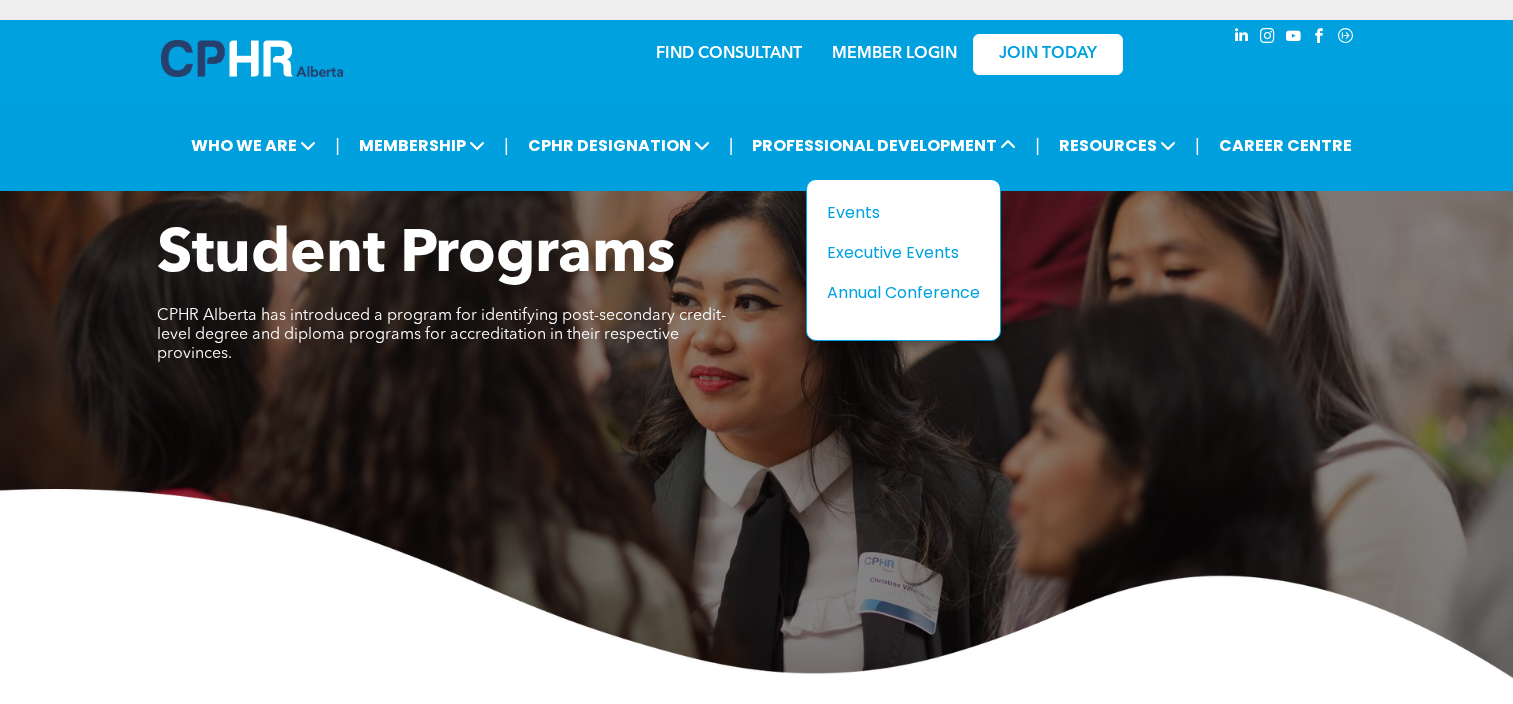 scroll, scrollTop: 0, scrollLeft: 0, axis: both 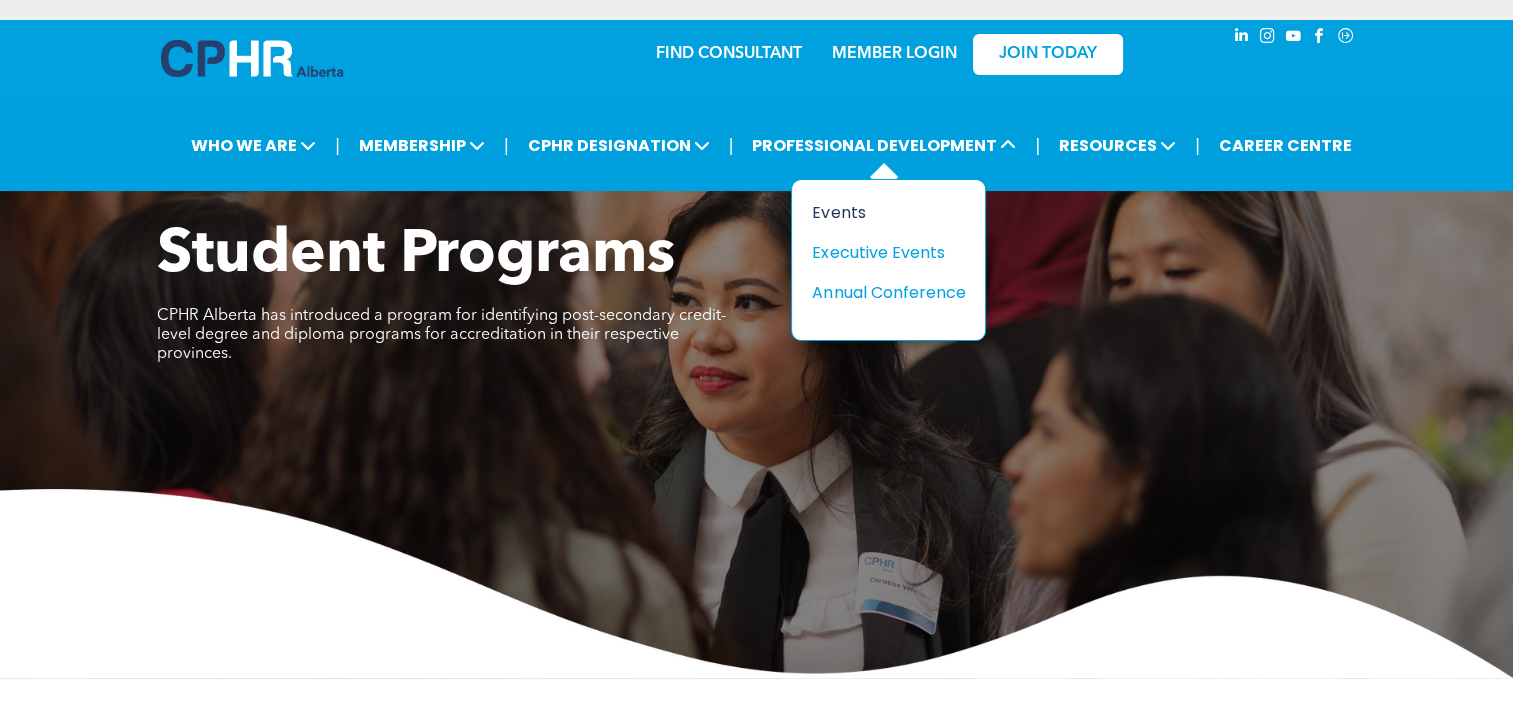 click on "Events" at bounding box center [881, 212] 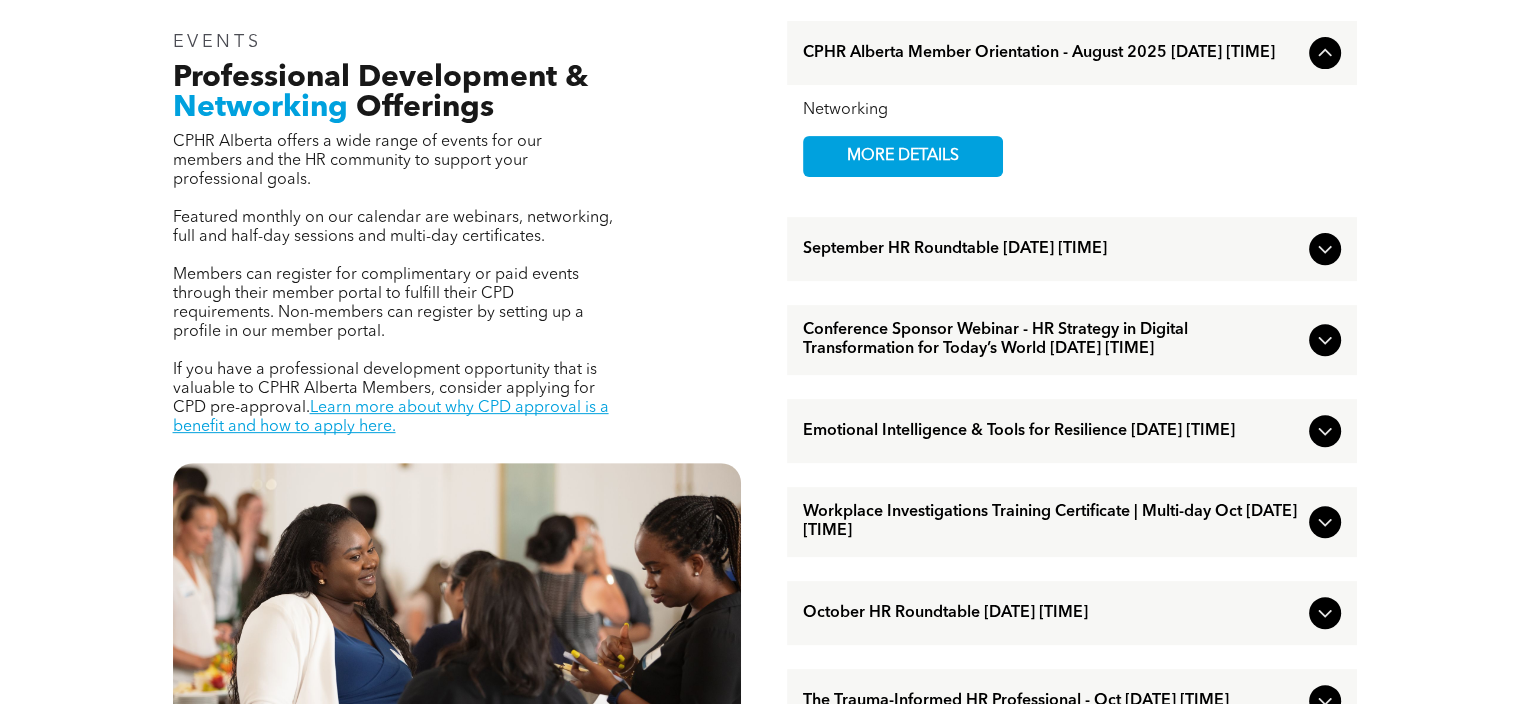 scroll, scrollTop: 700, scrollLeft: 0, axis: vertical 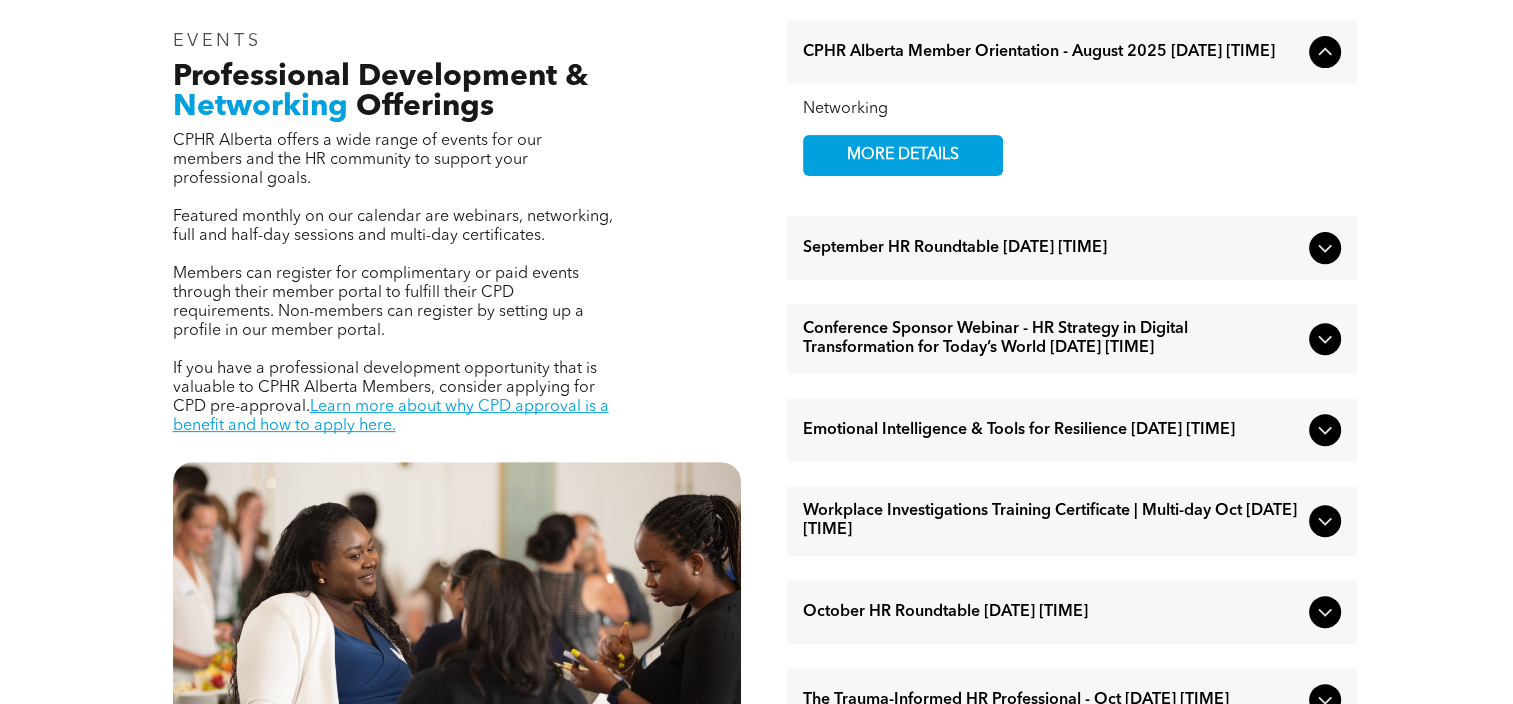 click on "EVENTS
Professional Development &
Networking   Offerings
CPHR Alberta offers a wide range of events for our members and the HR community to support your professional goals.
Featured monthly on our calendar are webinars, networking, full and half-day sessions and multi-day certificates. Members can register for complimentary or paid events through their member portal to fulfill their CPD requirements. Non-members can register by setting up a profile in our member portal. If you have a professional development opportunity that is valuable to CPHR Alberta Members, consider applying for CPD pre-approval.  Learn more about why CPD approval is a benefit and how to apply here.
CPHR Alberta Member Orientation - August 2025  [DATE] [TIME] Networking MORE DETAILS September HR Roundtable  [DATE] [TIME] HR Roundtable MORE DETAILS Workshop MORE DETAILS Emotional Intelligence & Tools for Resilience  [DATE] [TIME] Online Learning" at bounding box center (756, 831) 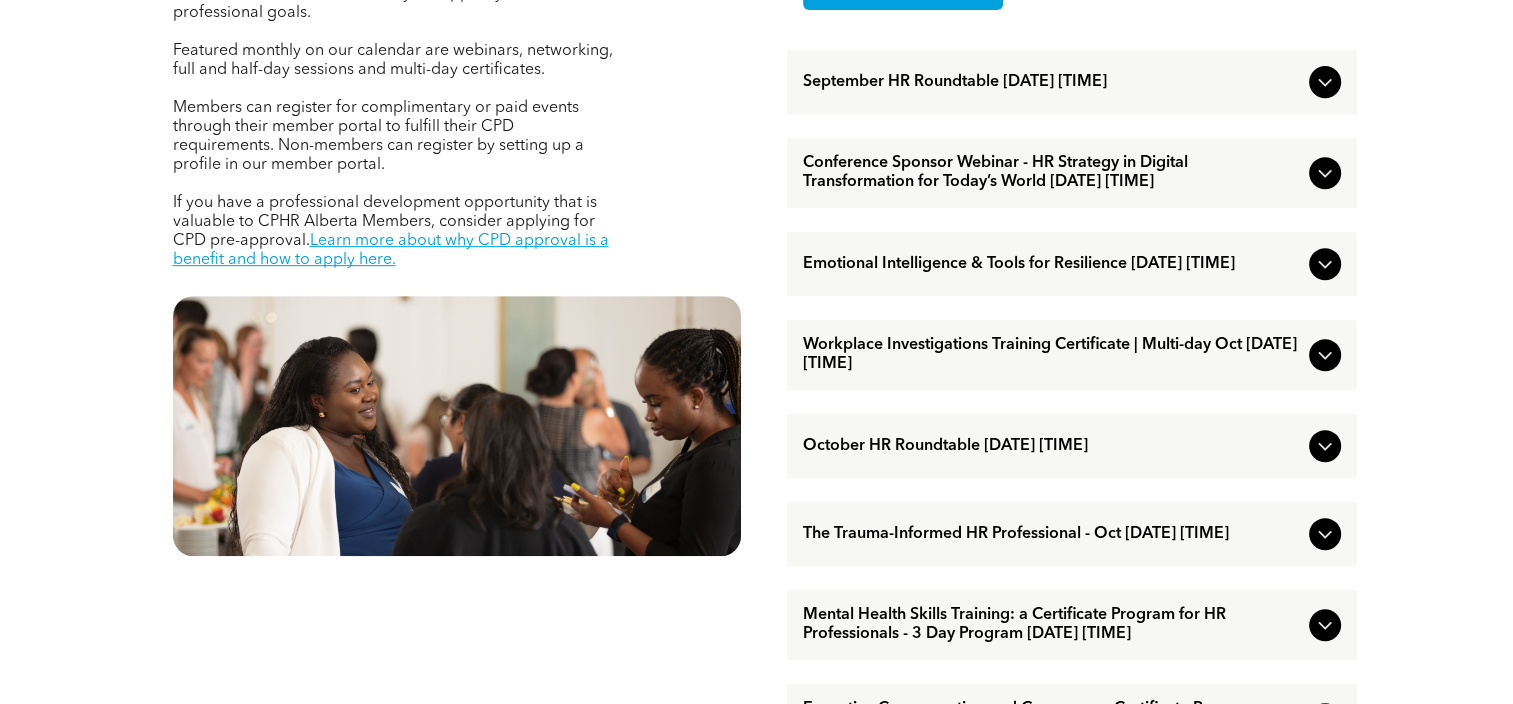 scroll, scrollTop: 900, scrollLeft: 0, axis: vertical 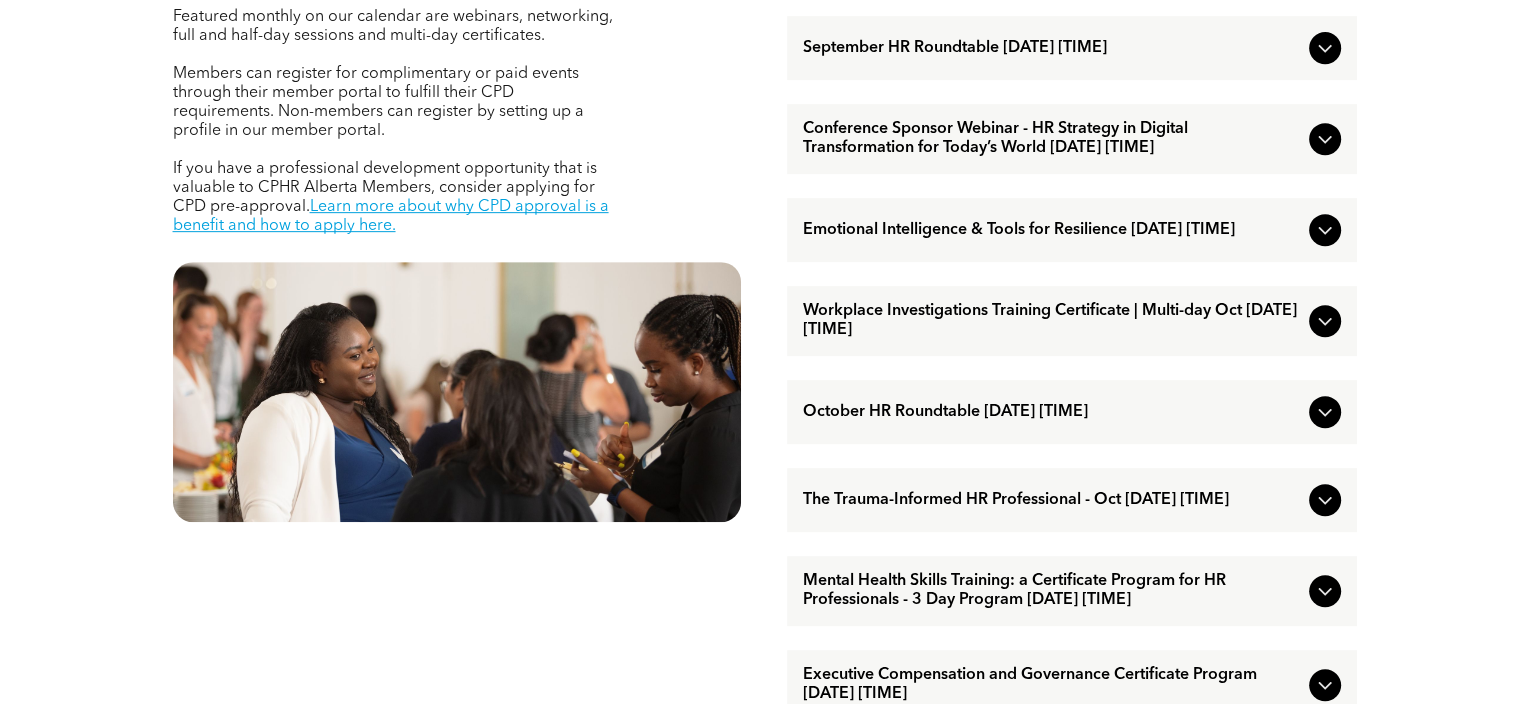 click on "Emotional Intelligence & Tools for Resilience  [DATE] [TIME]" at bounding box center [1072, 230] 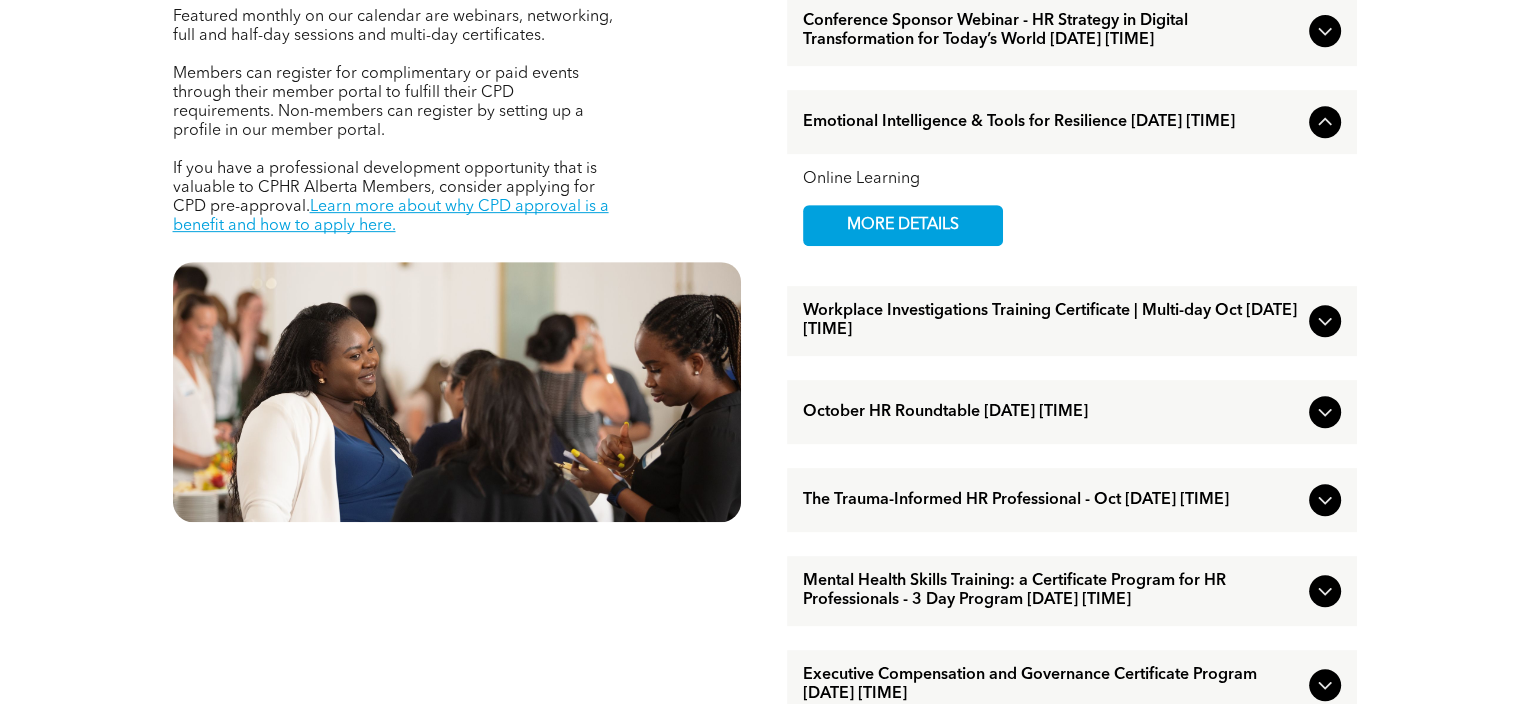 click 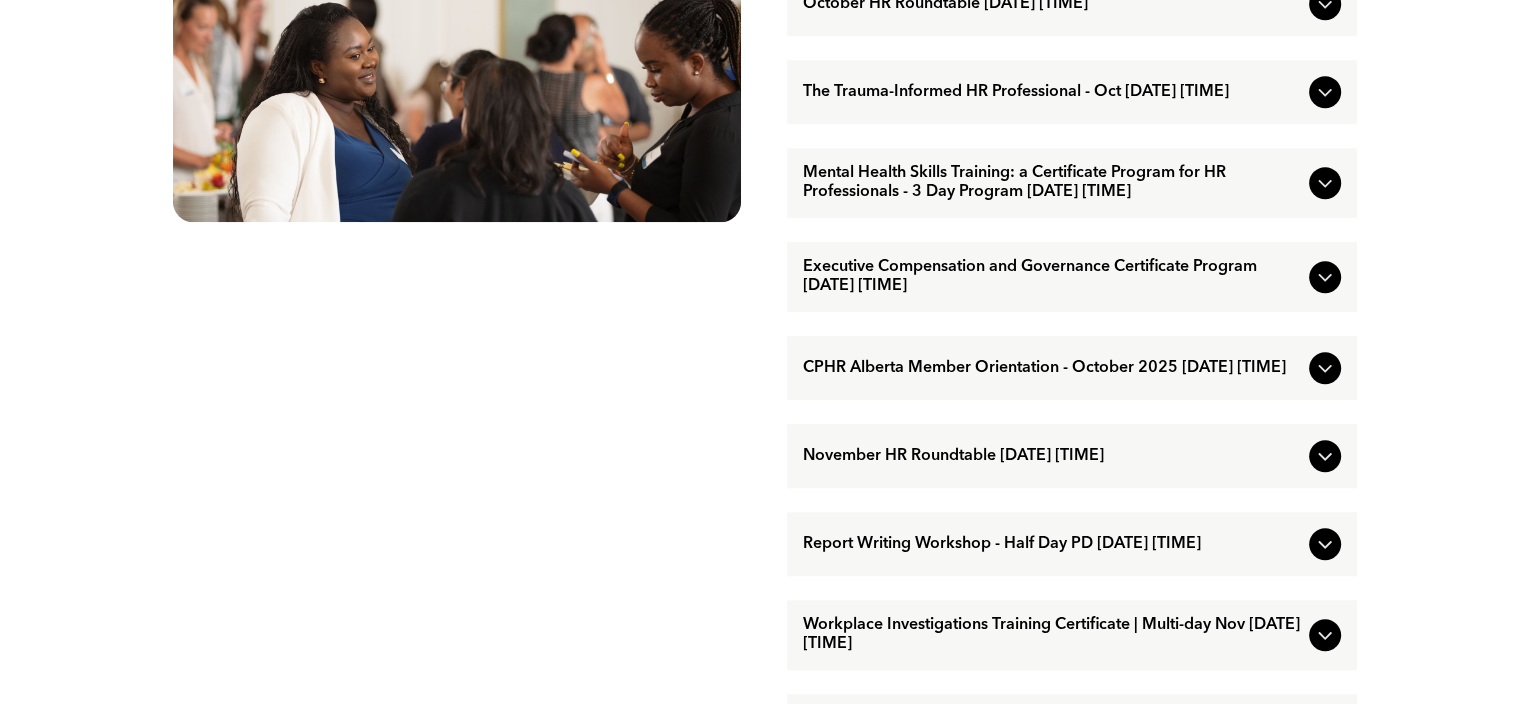 scroll, scrollTop: 1300, scrollLeft: 0, axis: vertical 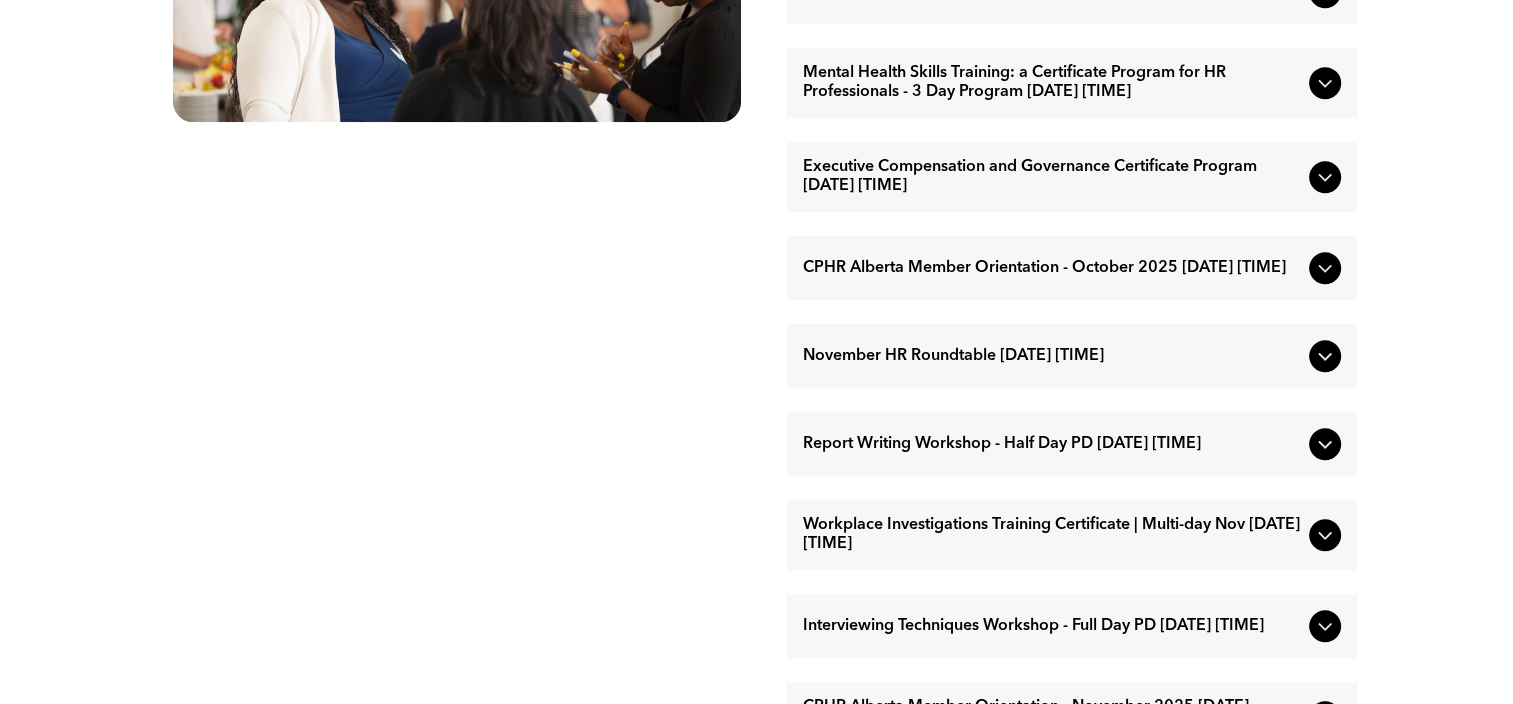 click on "Executive Compensation and Governance Certificate Program  October/21/2025 08:00:00 AM" at bounding box center (1052, 177) 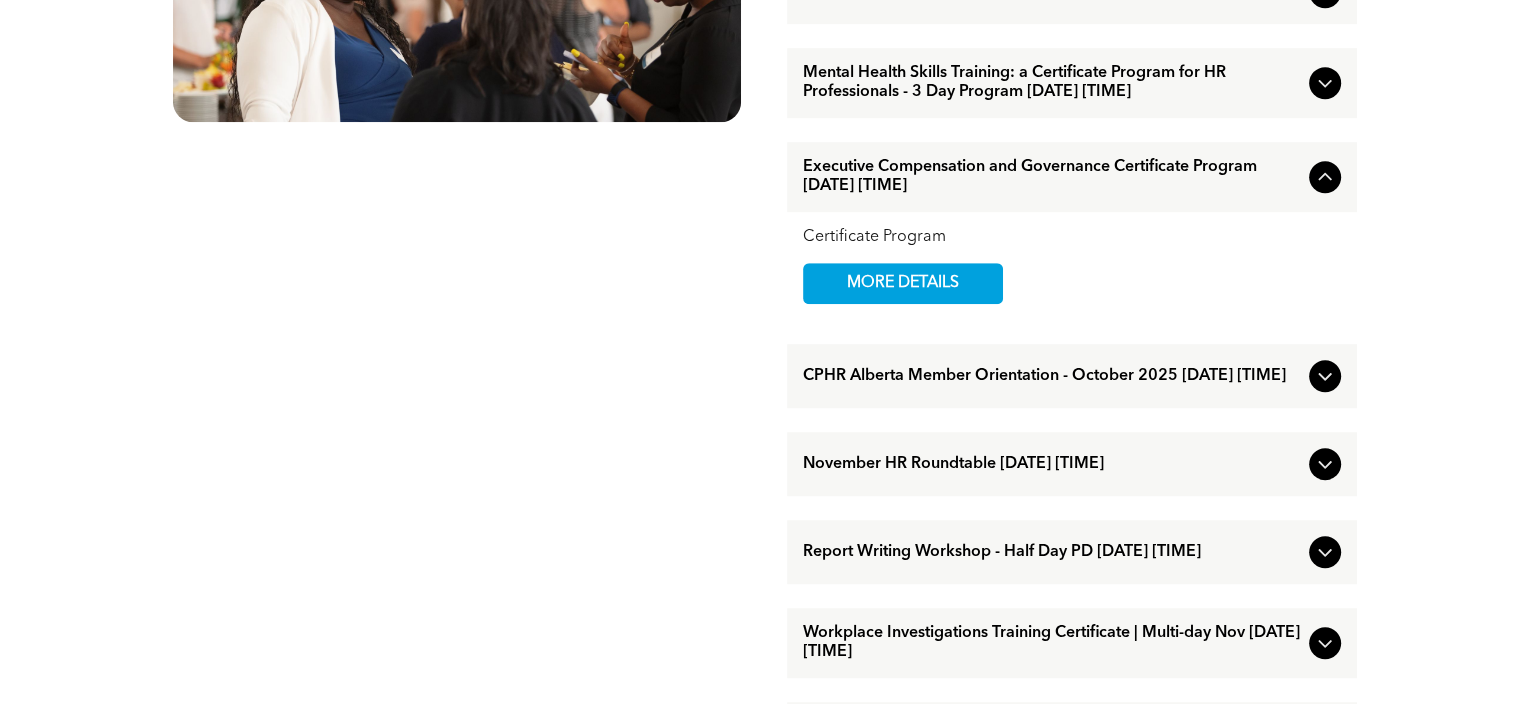 click on "Executive Compensation and Governance Certificate Program  October/21/2025 08:00:00 AM" at bounding box center (1052, 177) 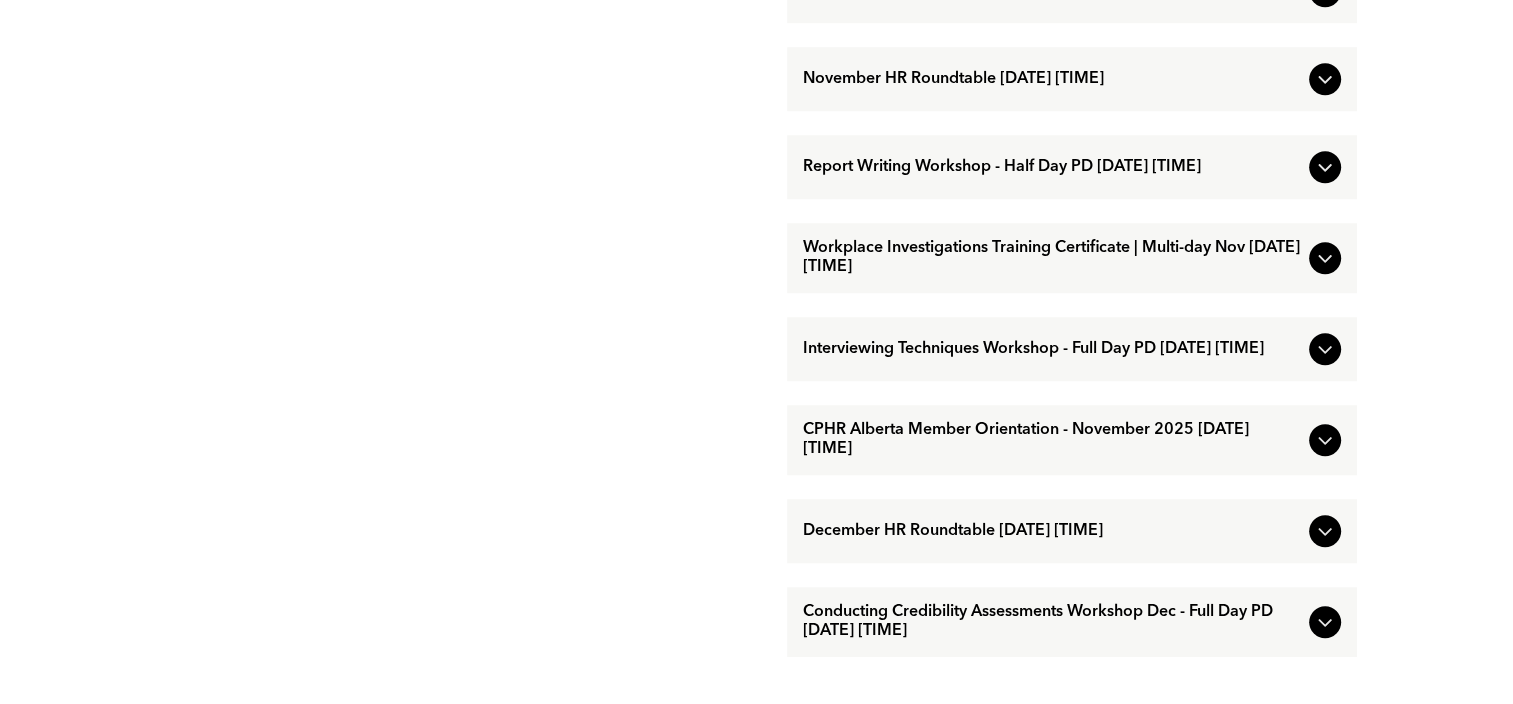scroll, scrollTop: 1700, scrollLeft: 0, axis: vertical 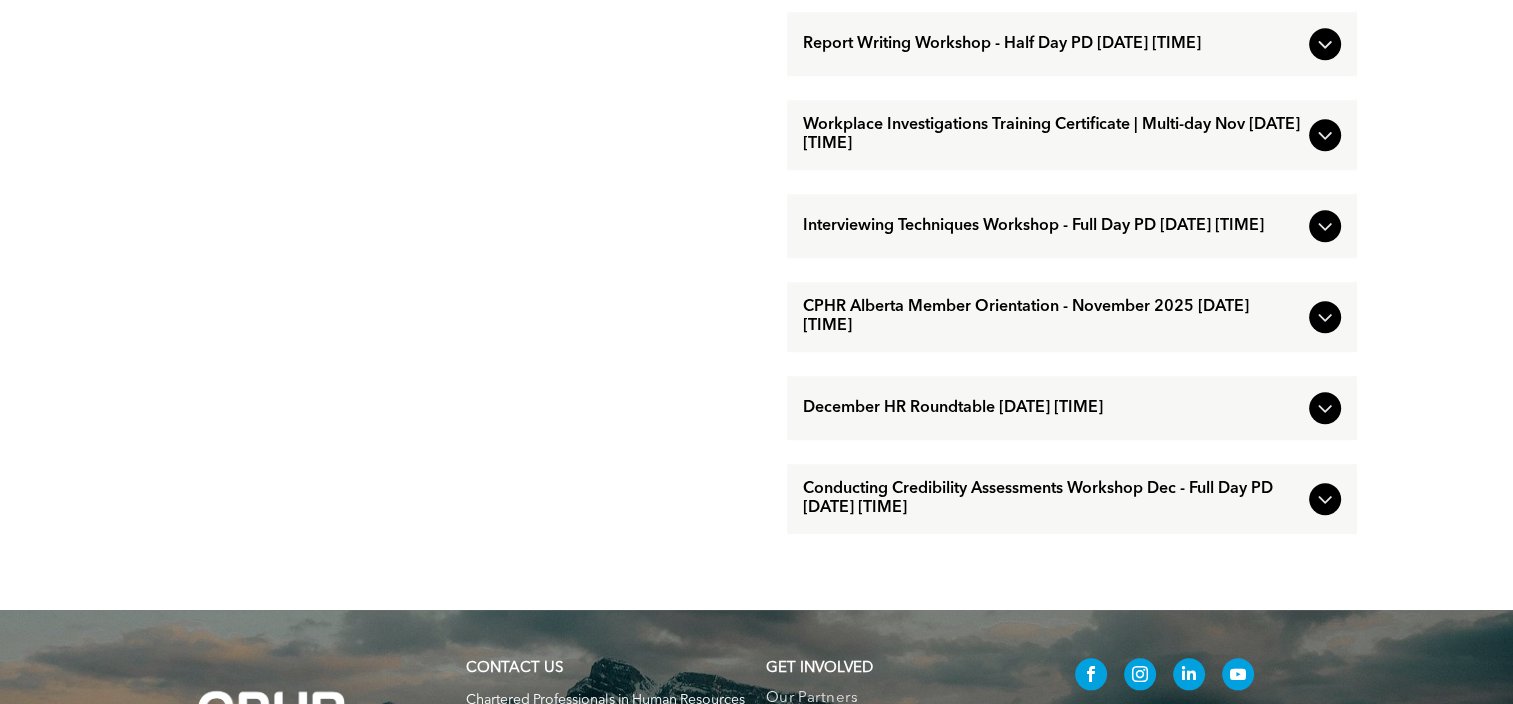 click 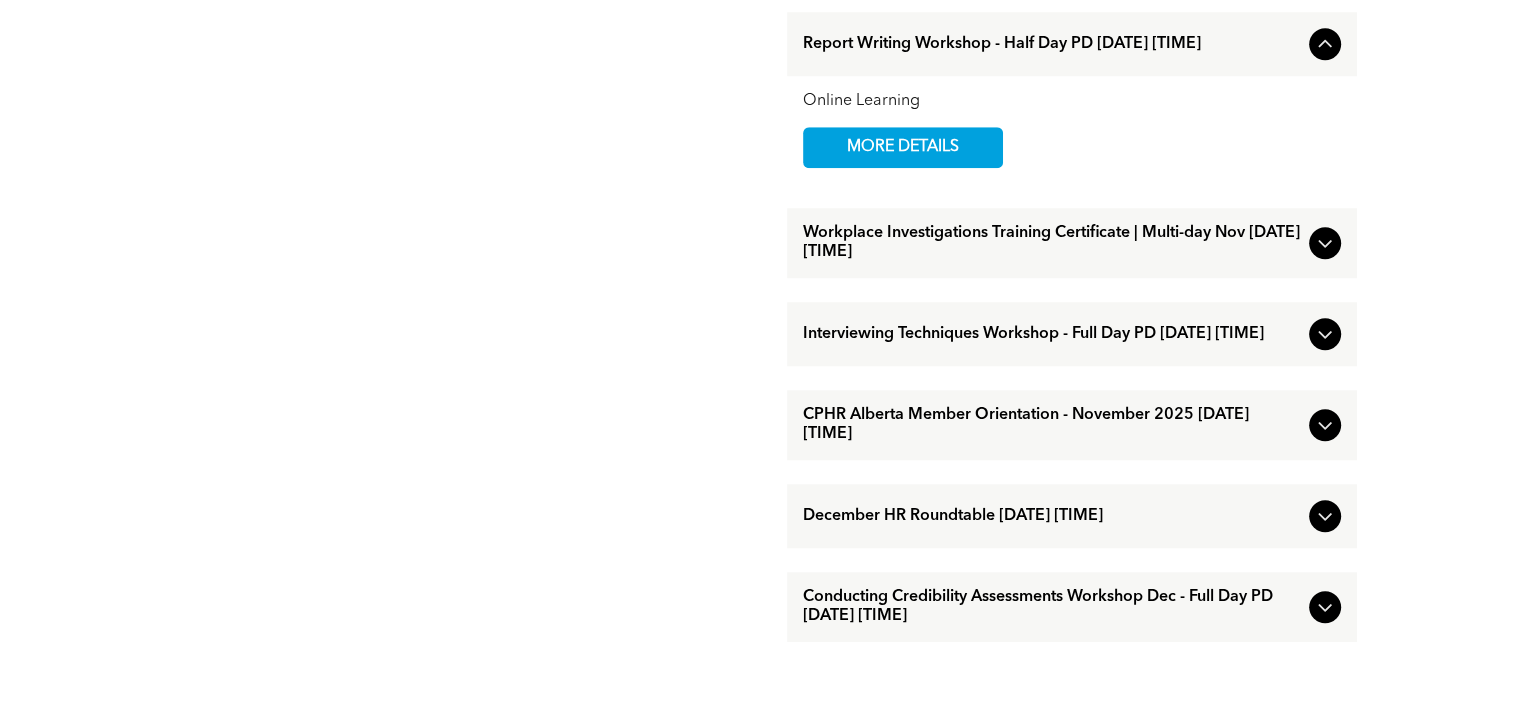 click on "MORE DETAILS" at bounding box center [903, 147] 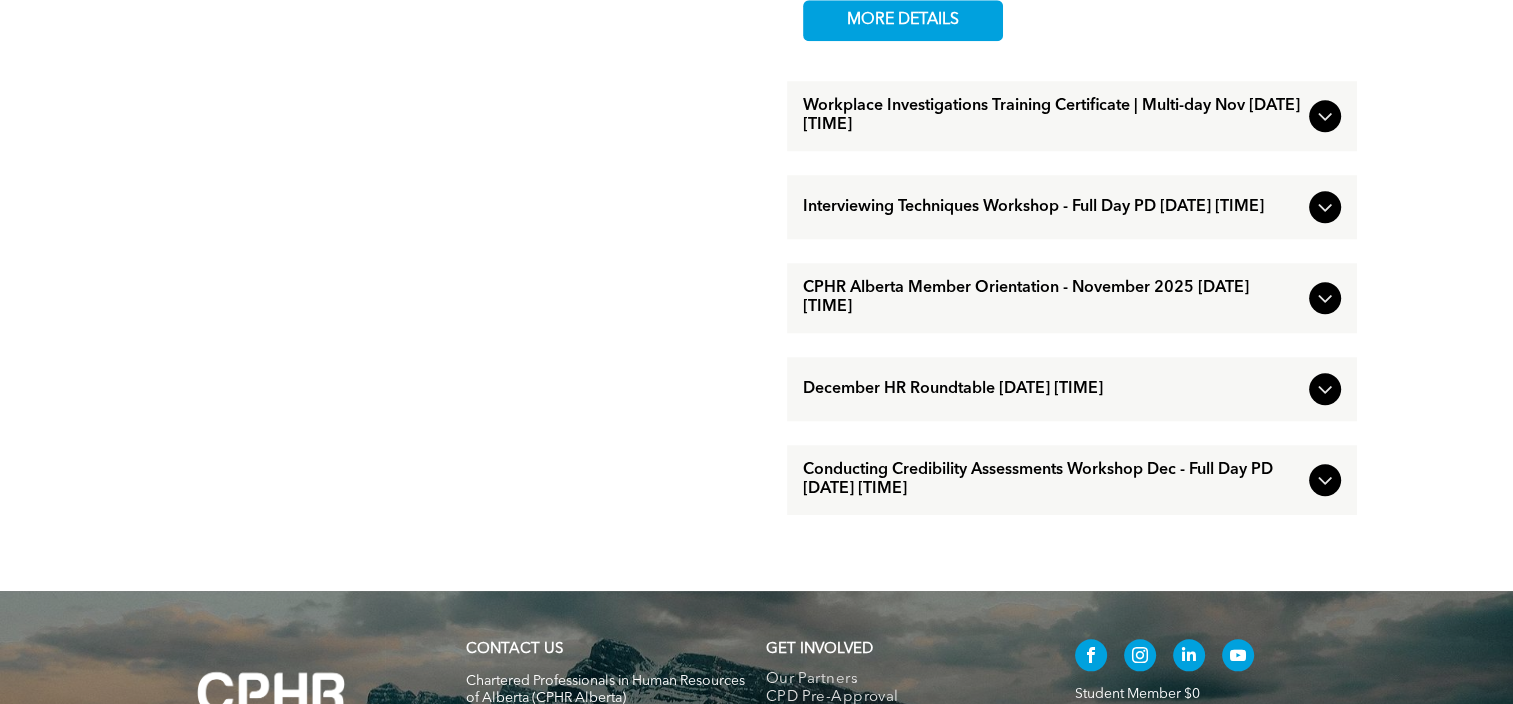 scroll, scrollTop: 1900, scrollLeft: 0, axis: vertical 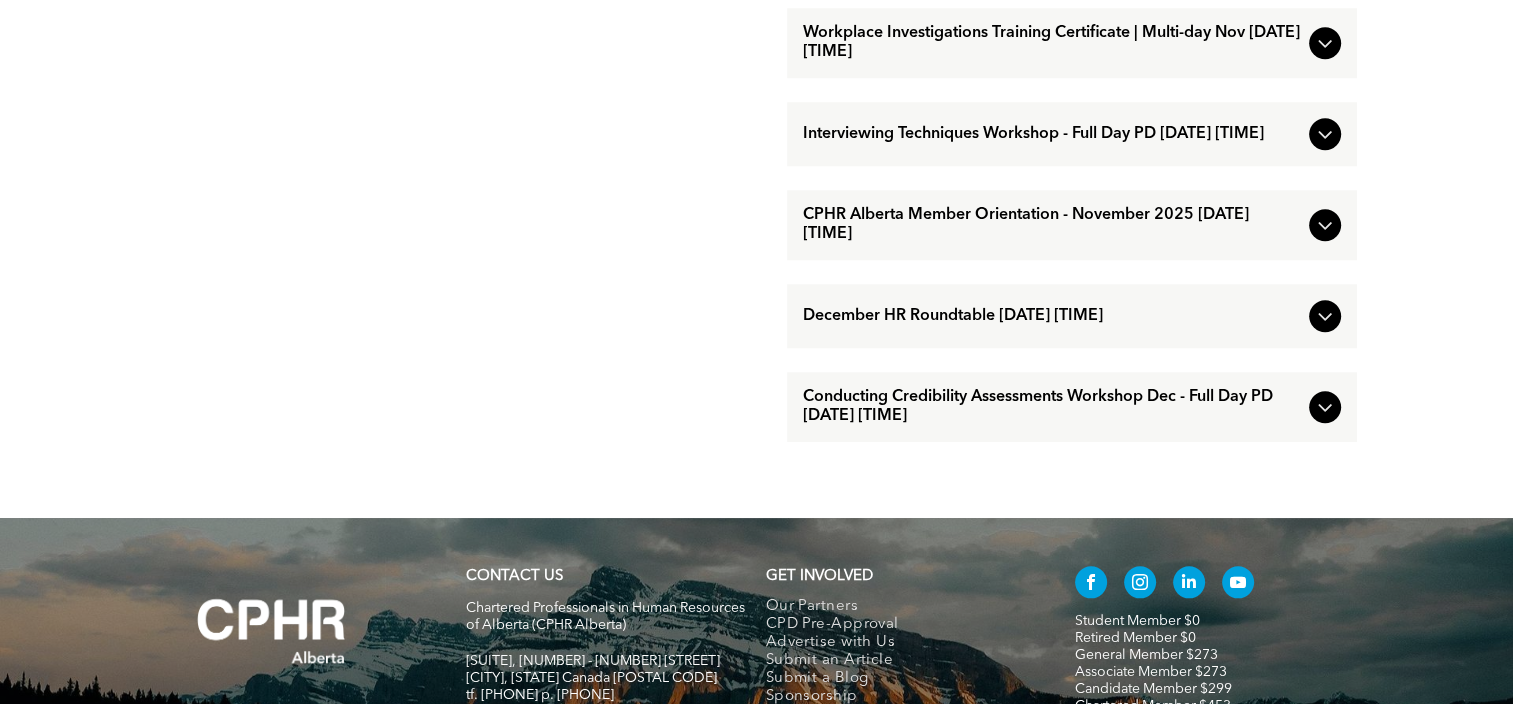 drag, startPoint x: 588, startPoint y: 439, endPoint x: 600, endPoint y: 443, distance: 12.649111 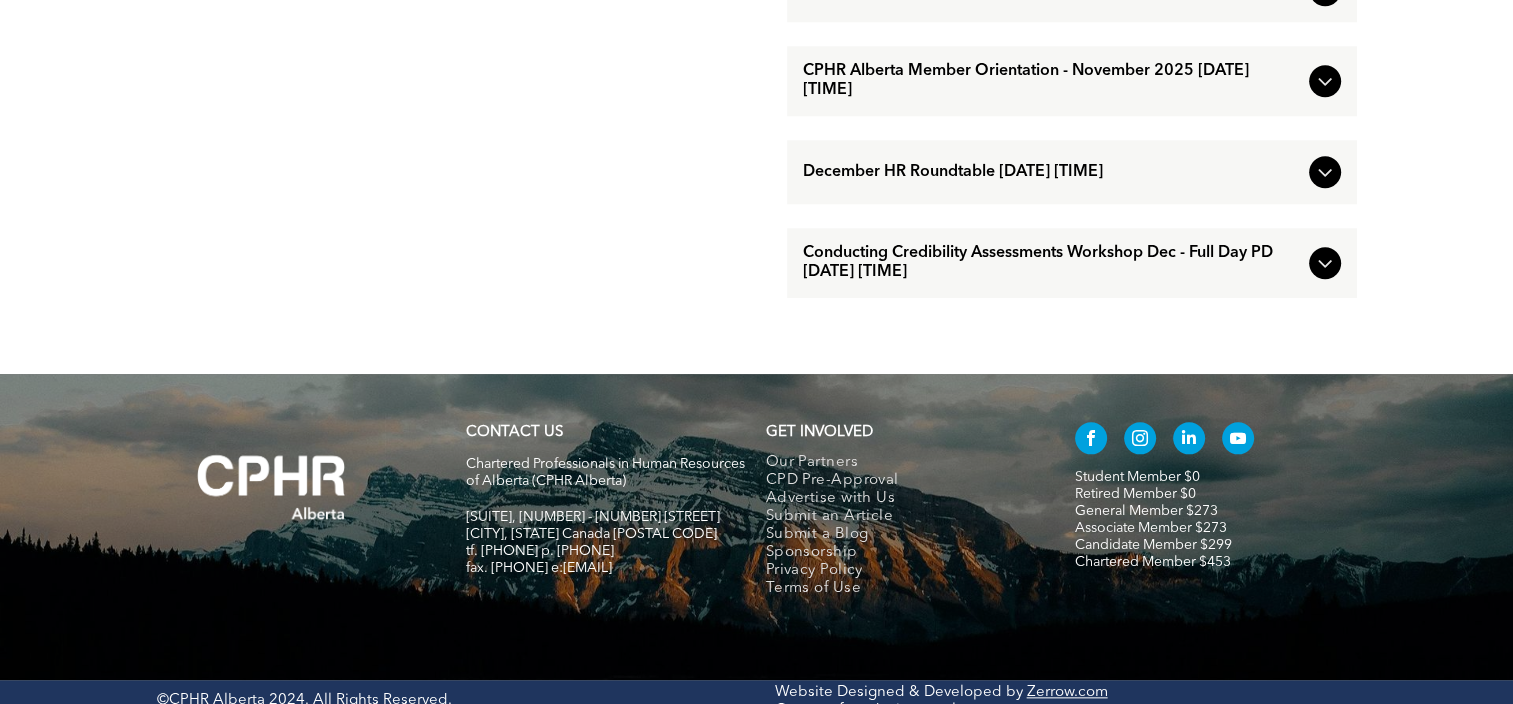 scroll, scrollTop: 2166, scrollLeft: 0, axis: vertical 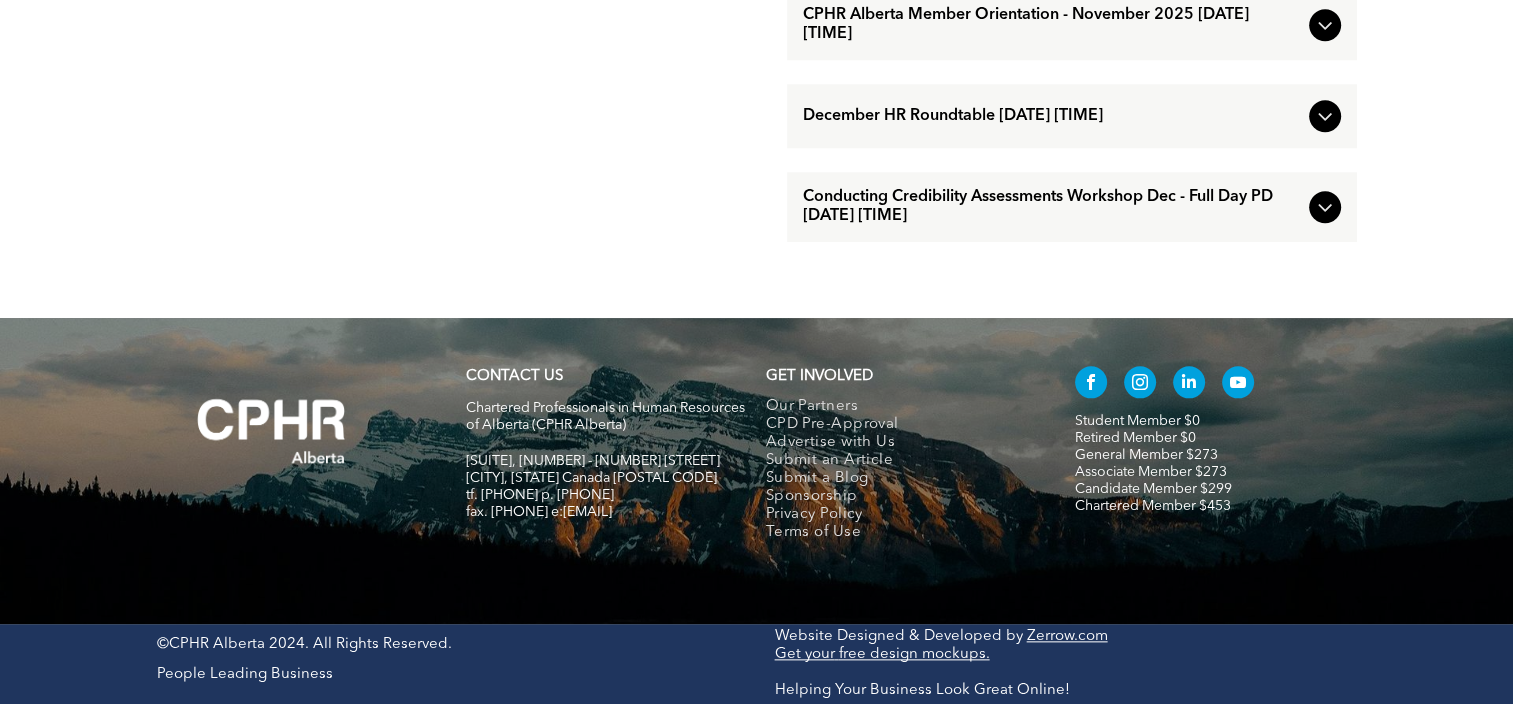 click on "Chartered Professionals in Human Resources of Alberta (CPHR Alberta)" at bounding box center (605, 416) 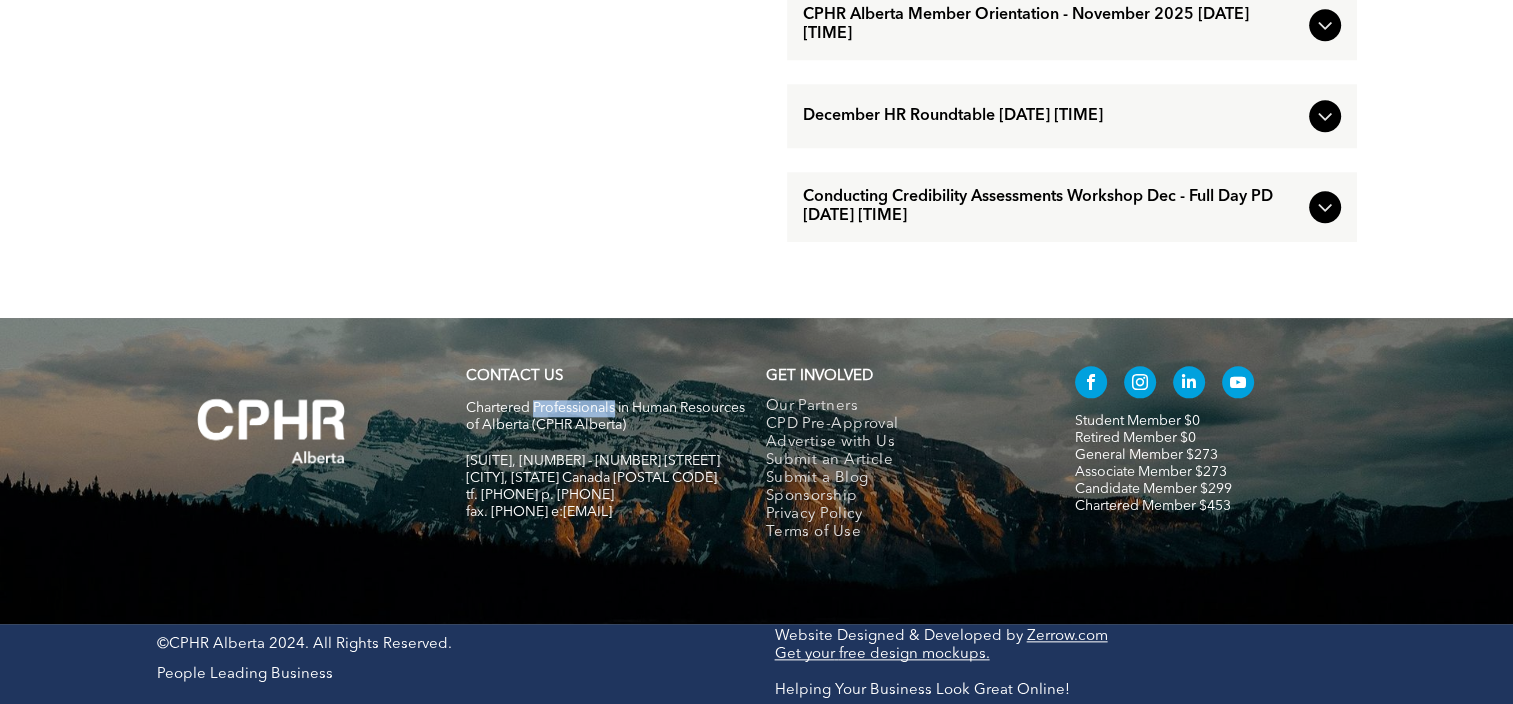 click on "Chartered Professionals in Human Resources of Alberta (CPHR Alberta)" at bounding box center (605, 416) 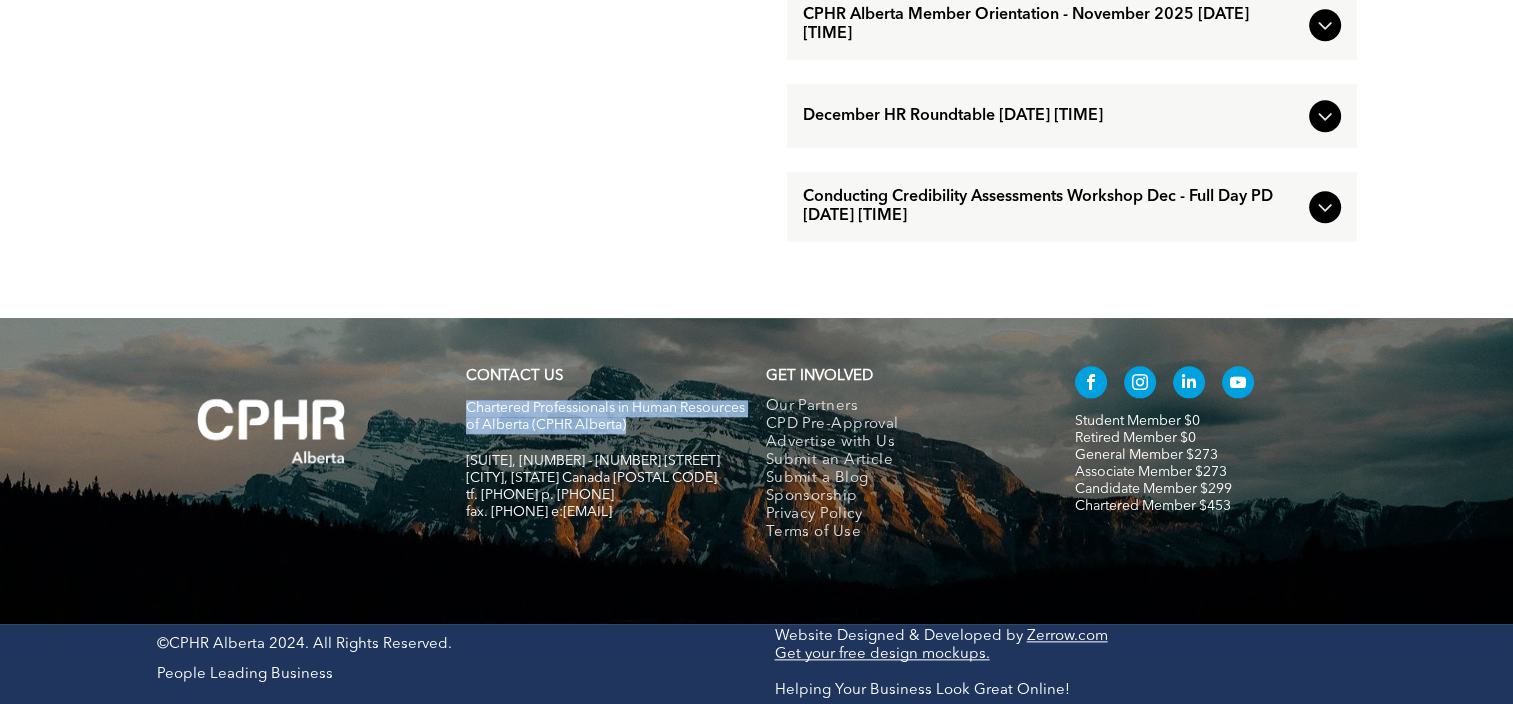click on "Chartered Professionals in Human Resources of Alberta (CPHR Alberta)" at bounding box center [605, 416] 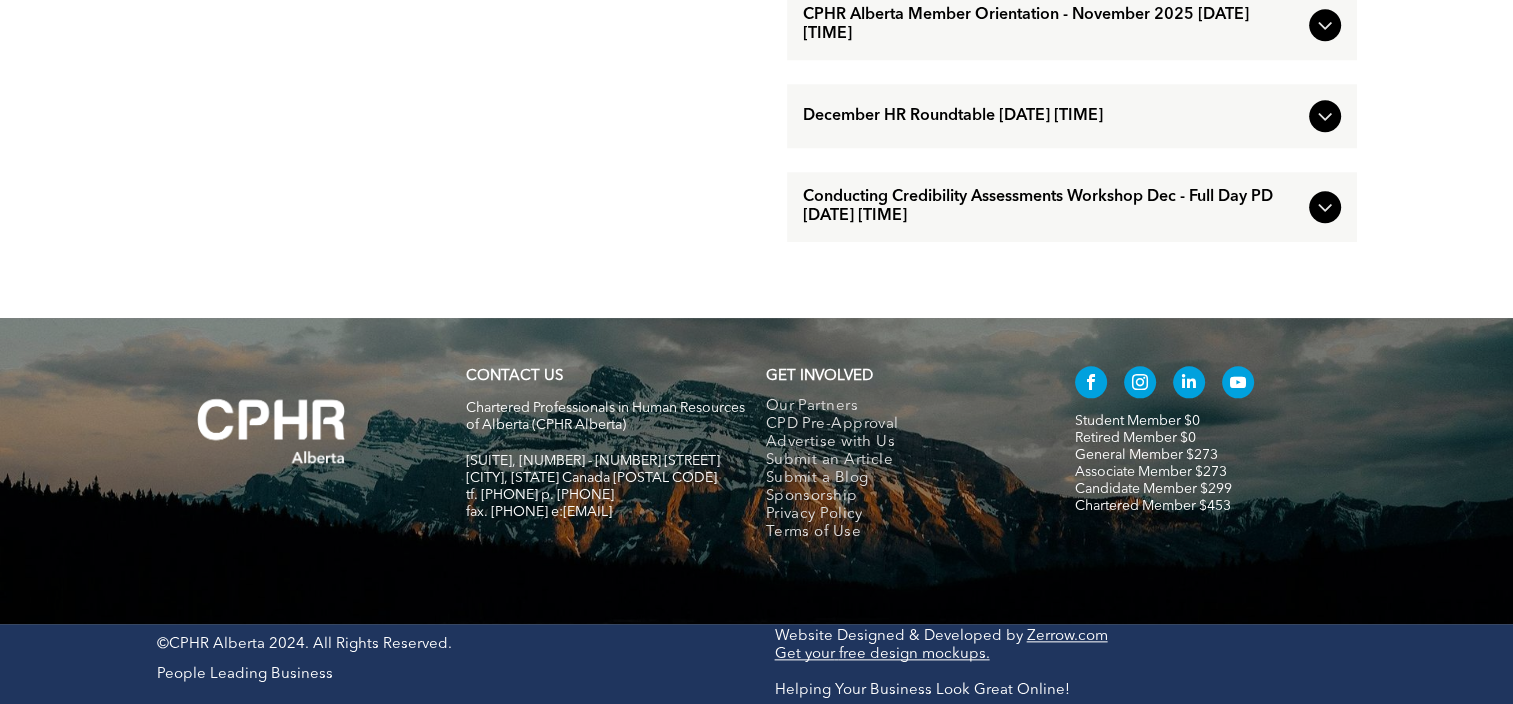 drag, startPoint x: 584, startPoint y: 404, endPoint x: 732, endPoint y: 180, distance: 268.47717 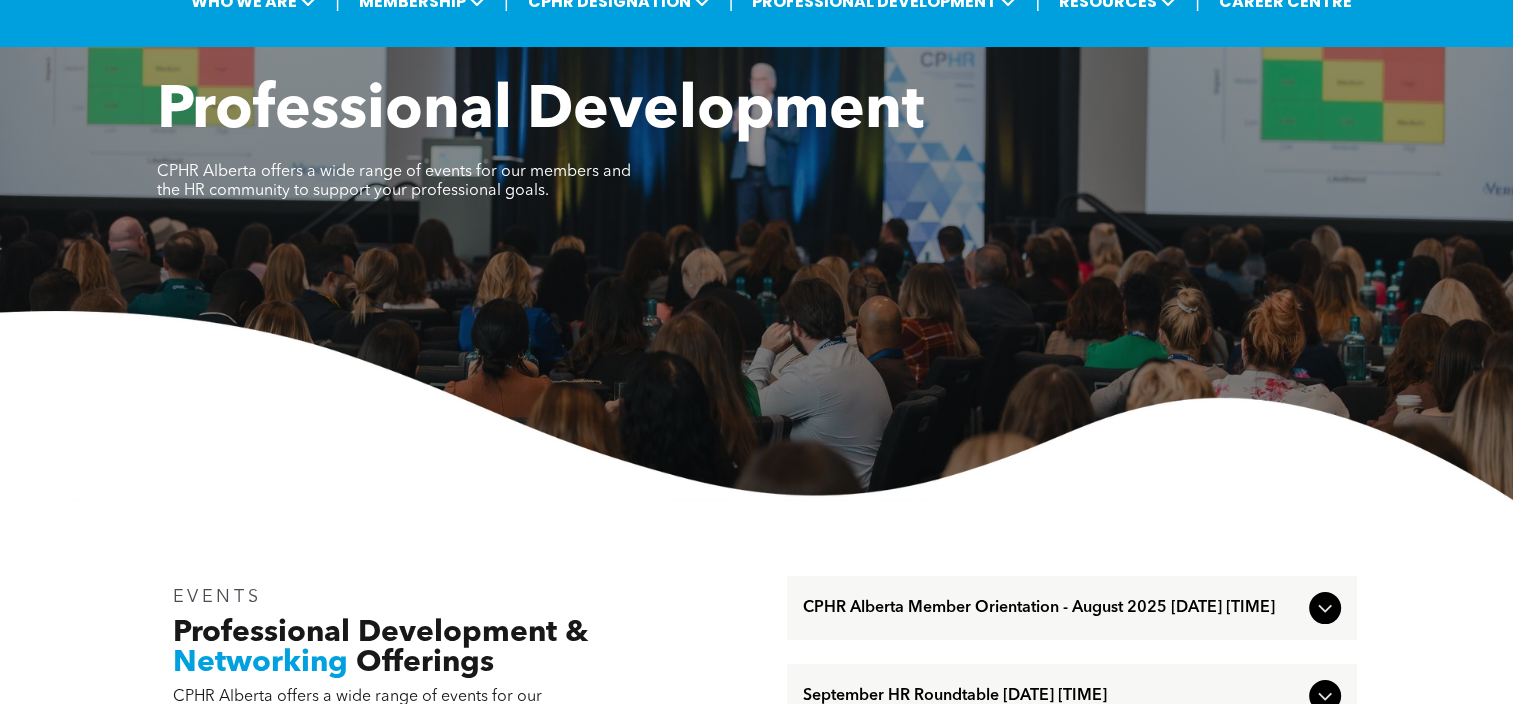 scroll, scrollTop: 0, scrollLeft: 0, axis: both 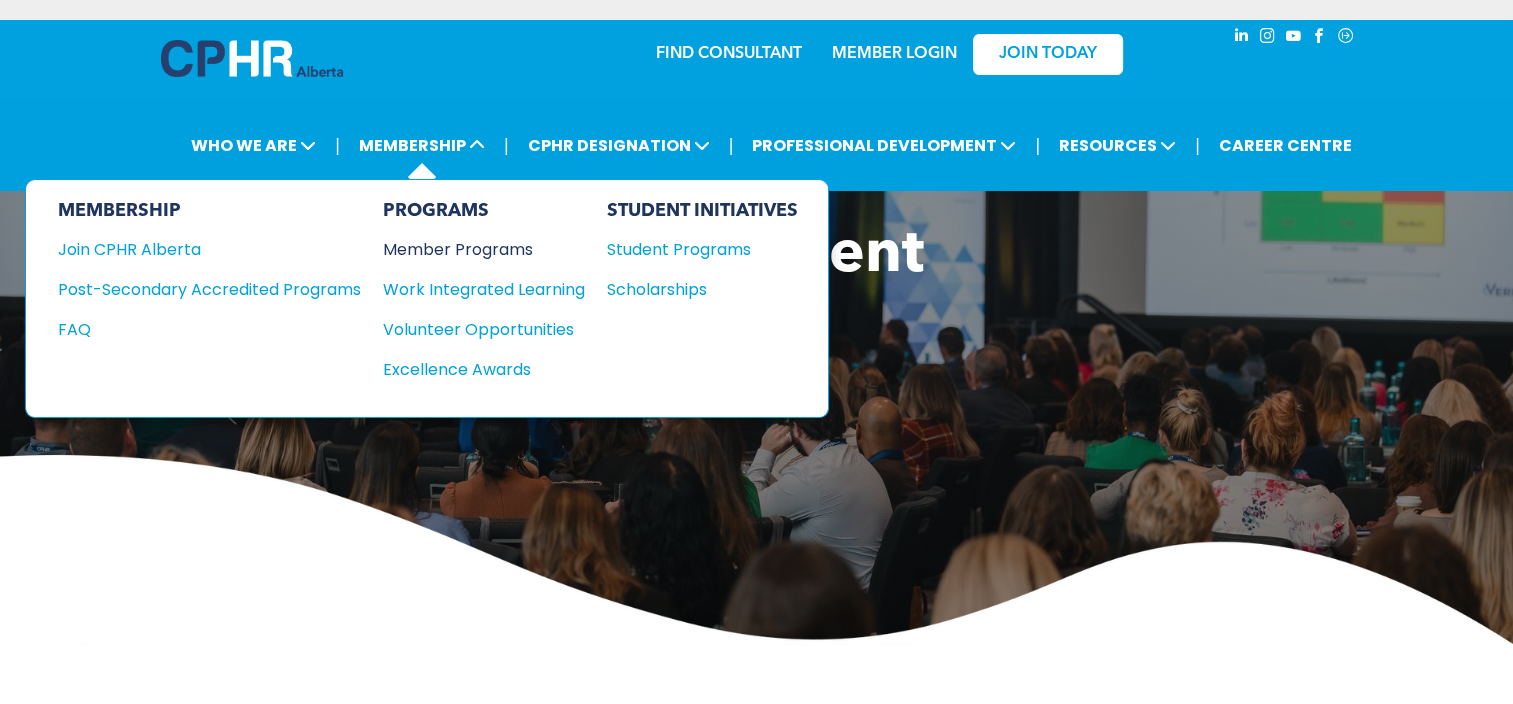 click on "Member Programs" at bounding box center (474, 249) 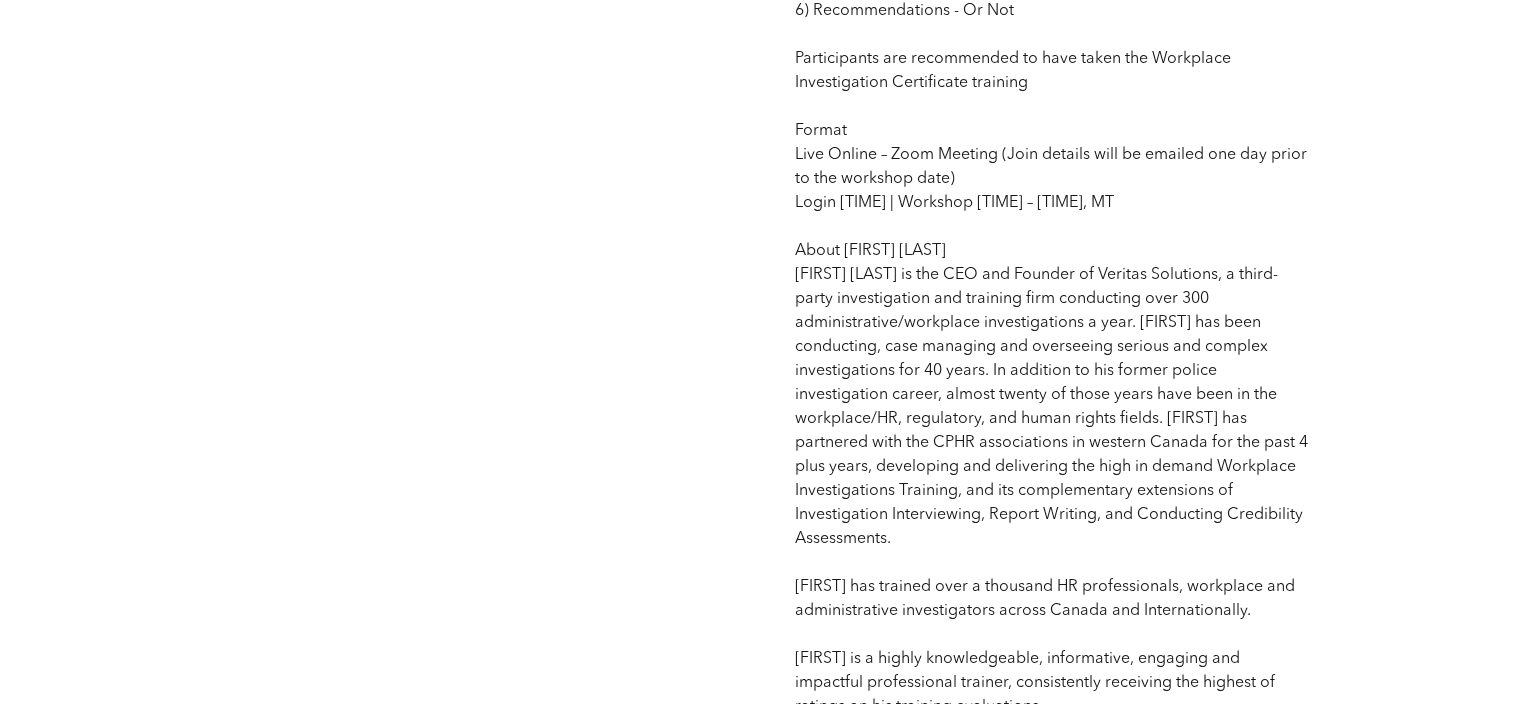 scroll, scrollTop: 1600, scrollLeft: 0, axis: vertical 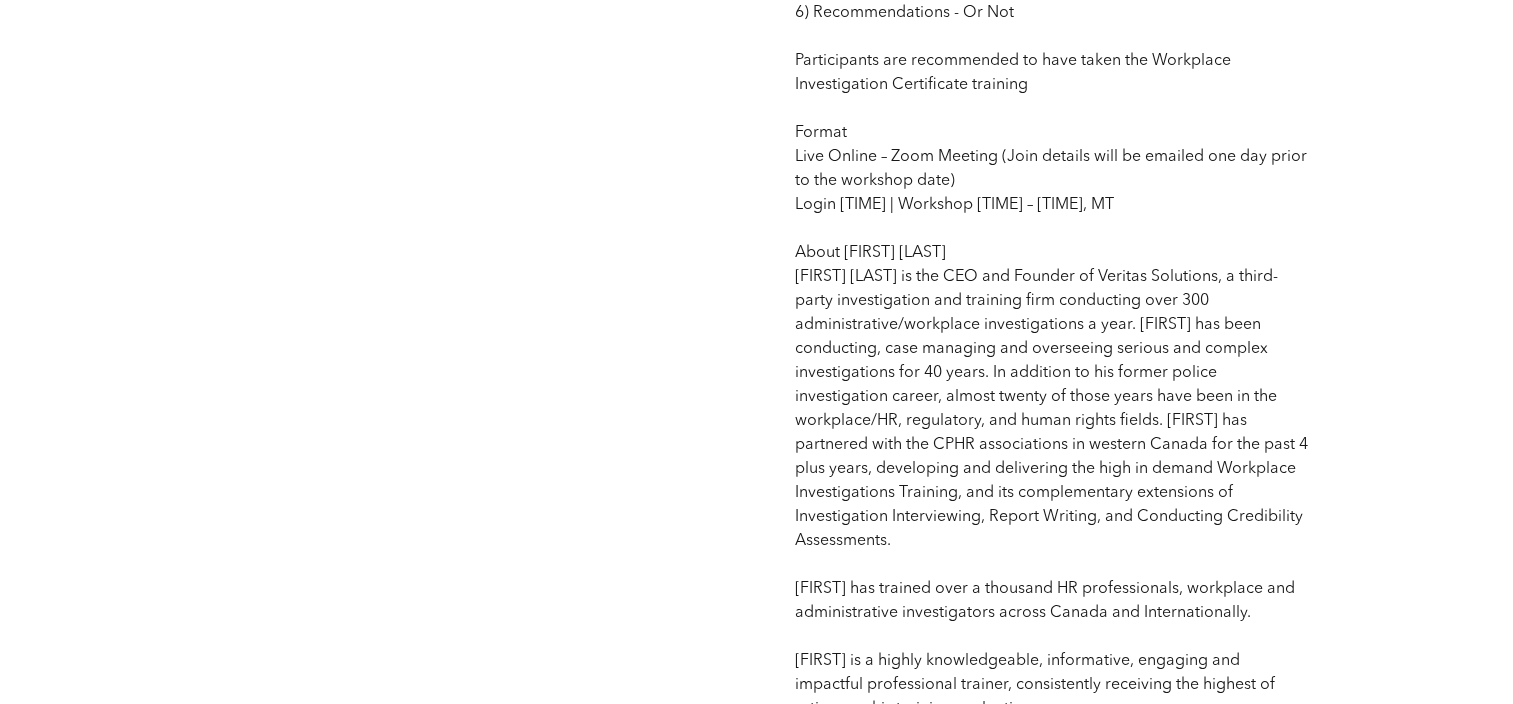click on "Competency: Organizational Change and Development | Inclusion, Diversity and Human Connections | Learning, Development and Succession Planning CPD: 3.5 (Upon confirmation of attendance CPD hours will be directly applied to your CPD log in your member portal) About the Event CPHR Alberta event in partnership with Veritas Solutions. Registration closes: Thursday, Nov 6th or until workshop reaches capacity This half-day workshop will provide the overall purpose, right down to the details you need, to ensure your report withstands the highest level of scrutiny.  You have conducted interviews of your Complainant, Respondent, and Witnesses, analyzed dozens of documents, assessed other evidence, and now you need to write a report. Learning outcomes include: 1) Report writing best practices 2) Common errors 3) Template and report sections 4) Language and Point of View (first, third person) 5) How to write an analysis and findings 6) Recommendations - Or Not Format Login 8:30 am | Workshop 8:30 am – 12:00 pm, MT" at bounding box center [1052, 109] 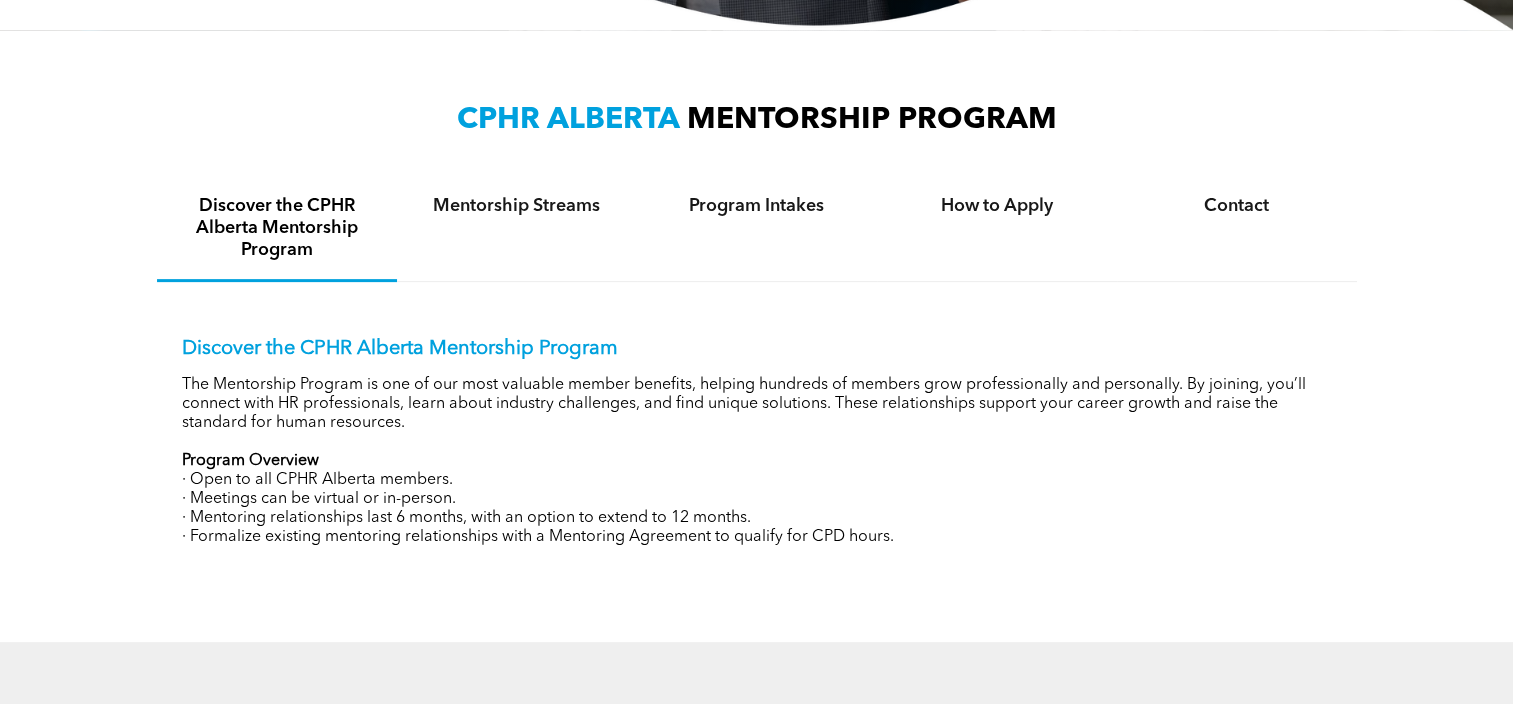 scroll, scrollTop: 800, scrollLeft: 0, axis: vertical 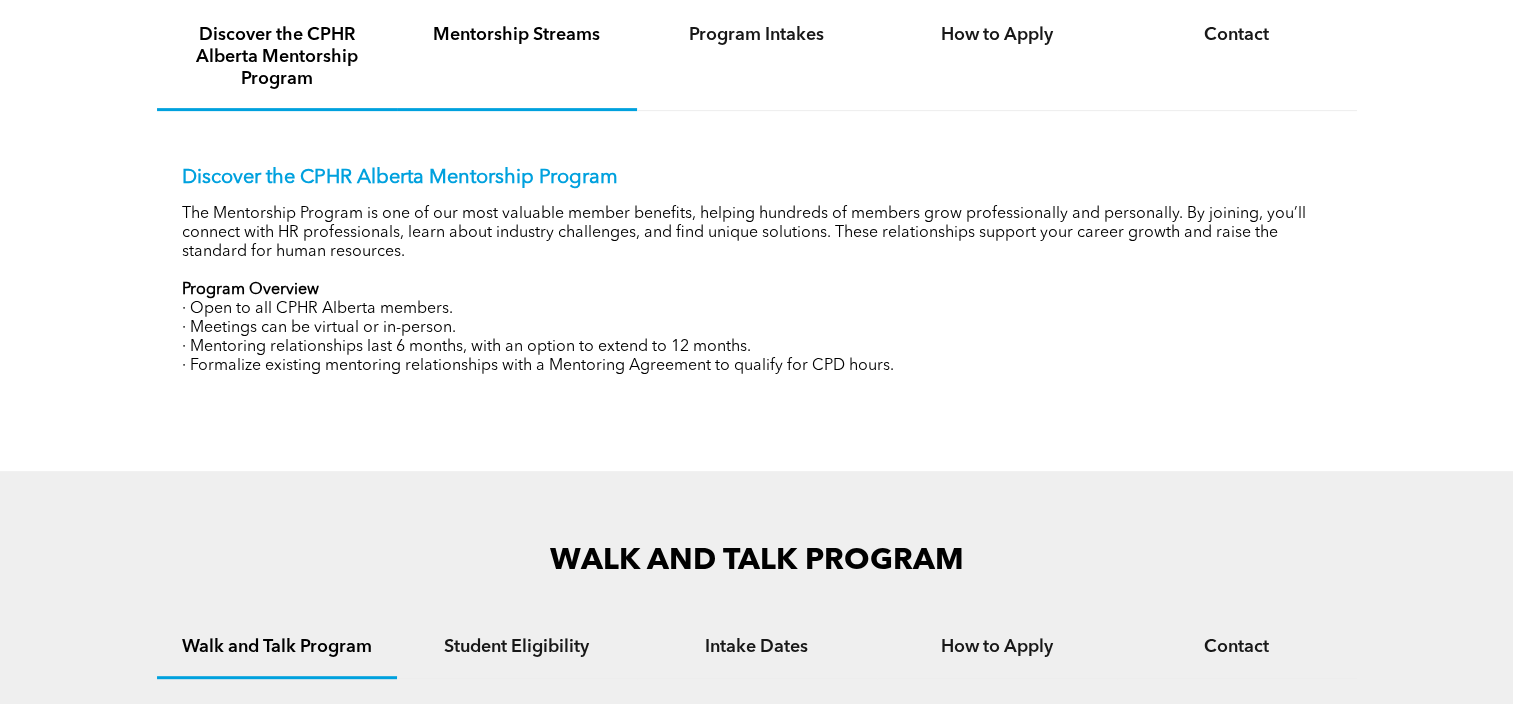 click on "Mentorship Streams" at bounding box center (517, 35) 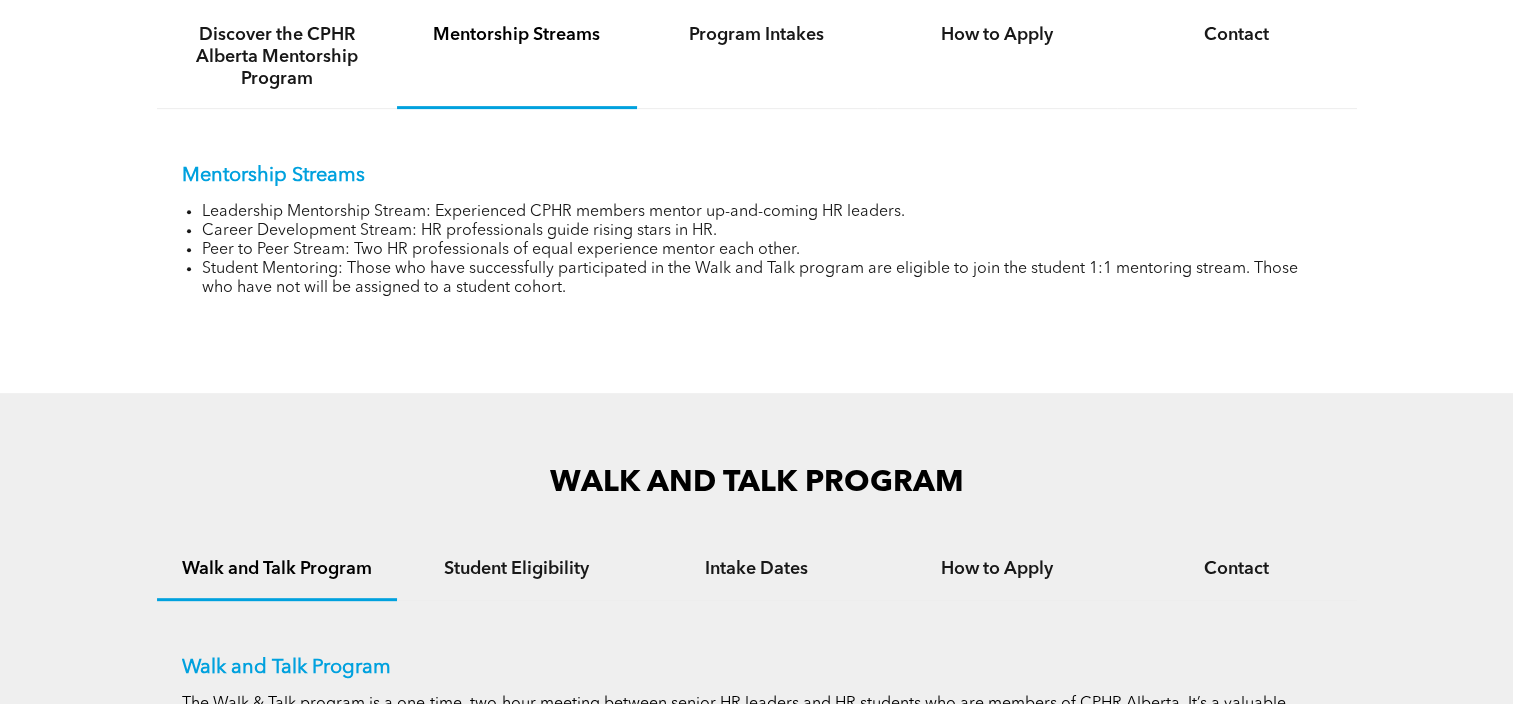 click on "Career Development Stream: HR professionals guide rising stars in HR." at bounding box center (767, 231) 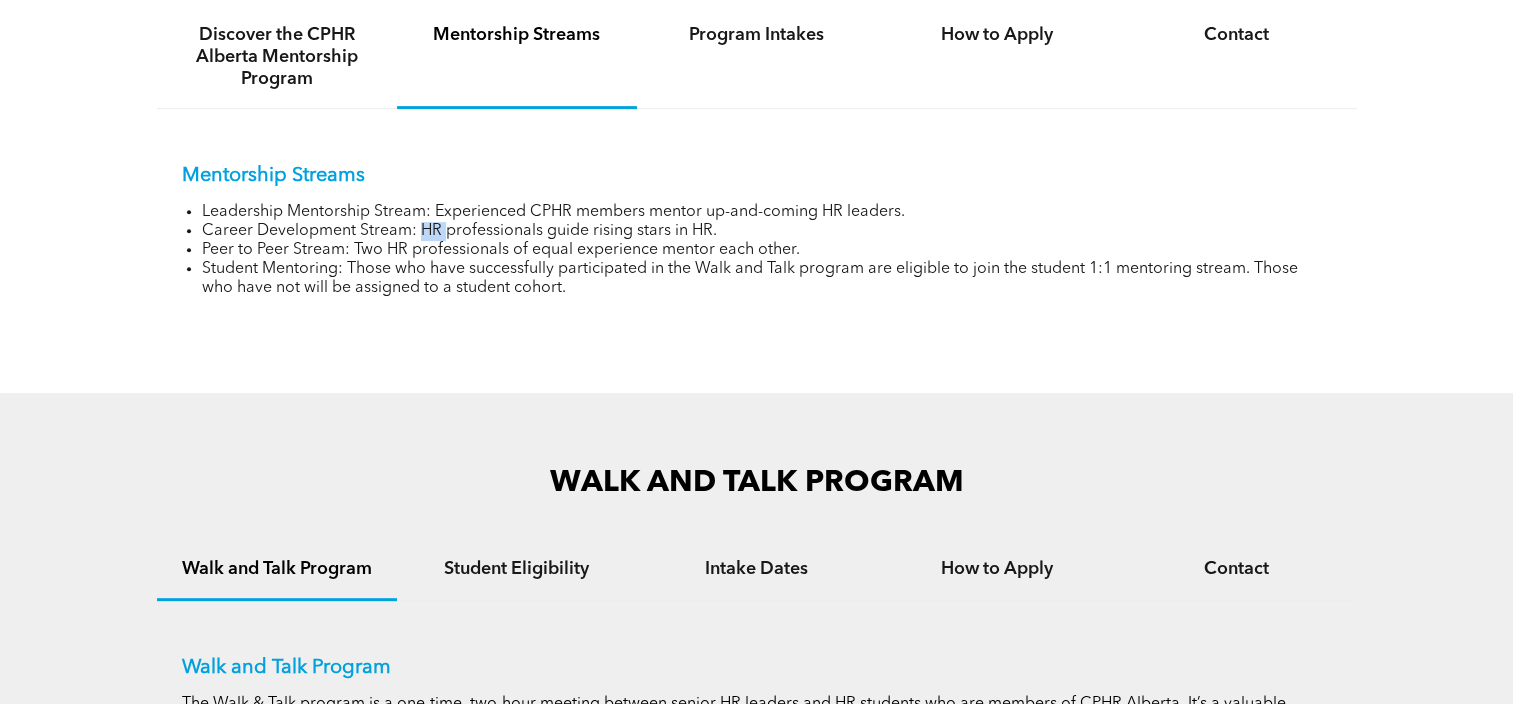 click on "Career Development Stream: HR professionals guide rising stars in HR." at bounding box center (767, 231) 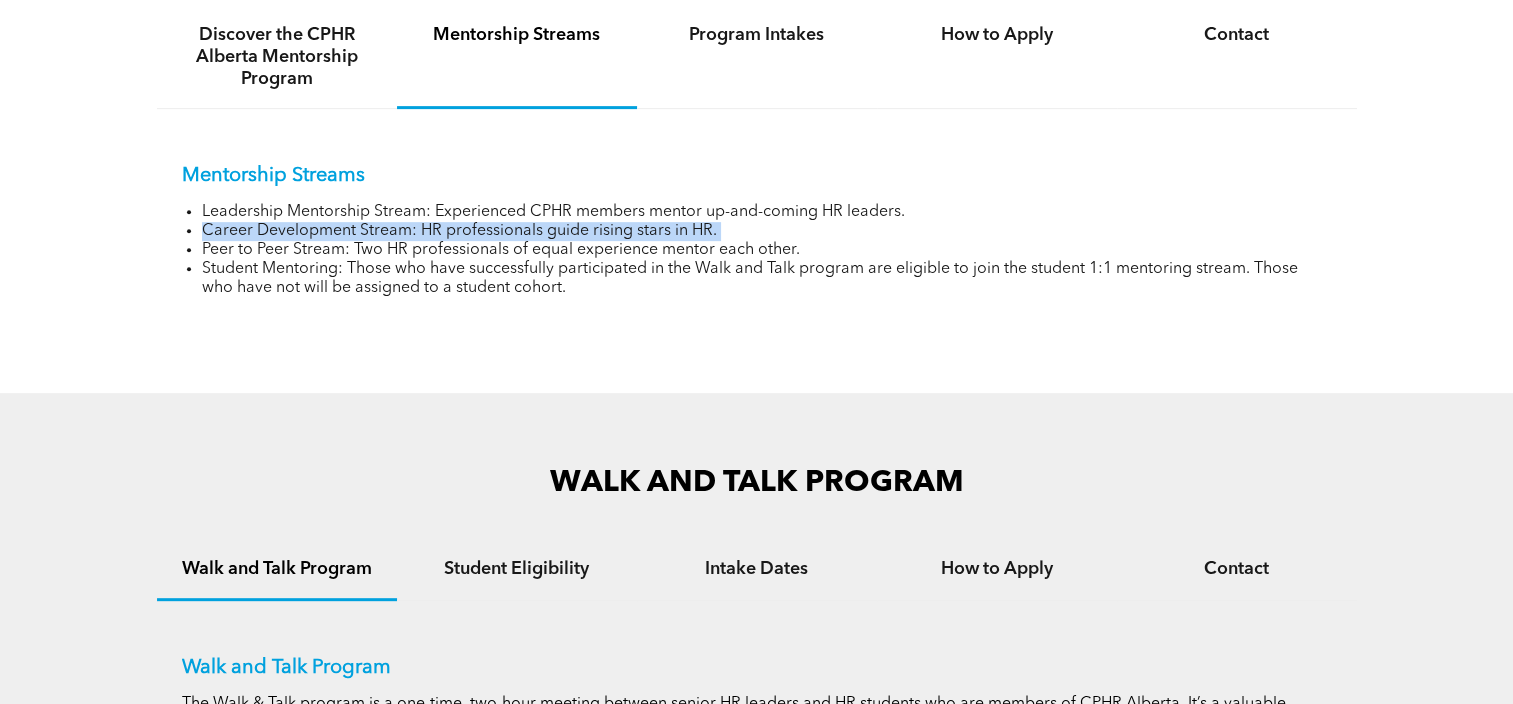click on "Career Development Stream: HR professionals guide rising stars in HR." at bounding box center (767, 231) 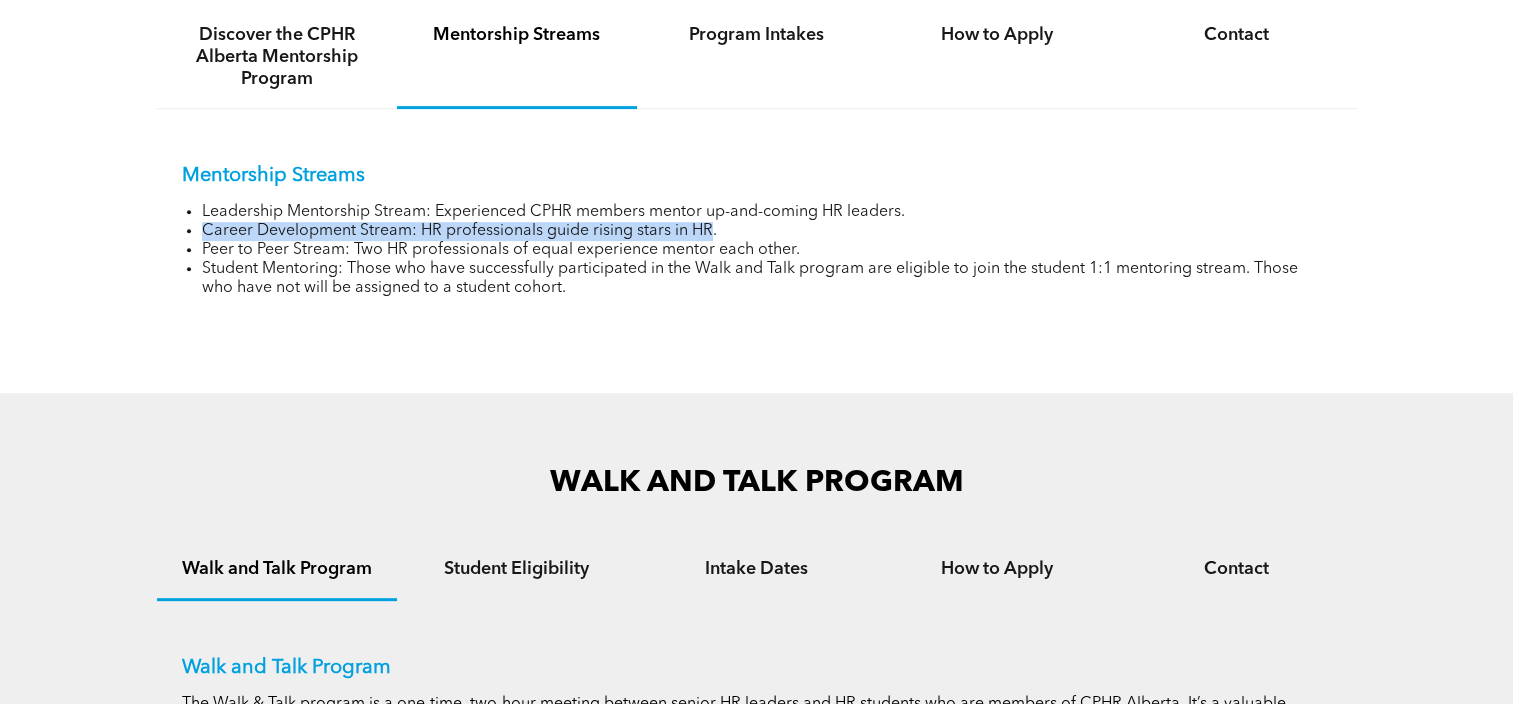 drag, startPoint x: 712, startPoint y: 230, endPoint x: 172, endPoint y: 232, distance: 540.0037 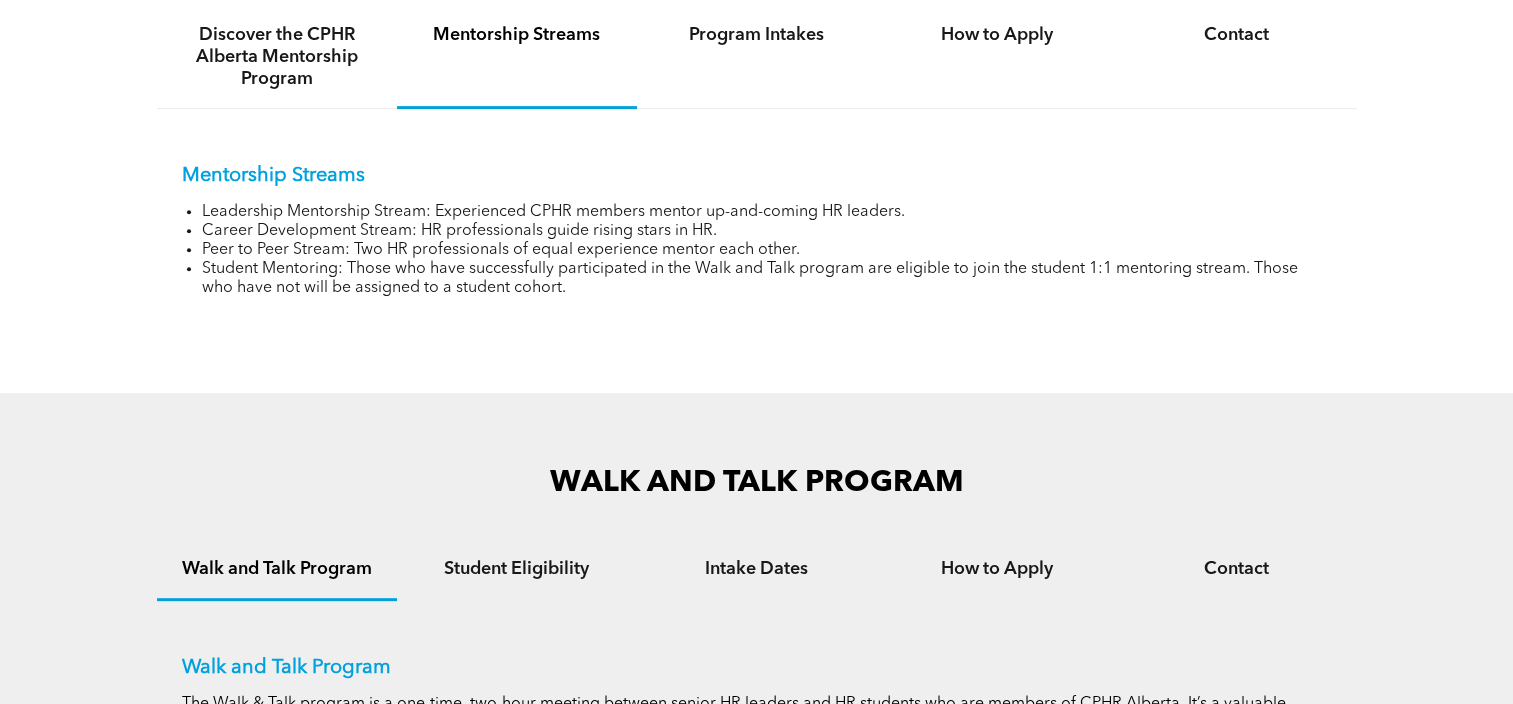 drag, startPoint x: 172, startPoint y: 232, endPoint x: 226, endPoint y: 260, distance: 60.827625 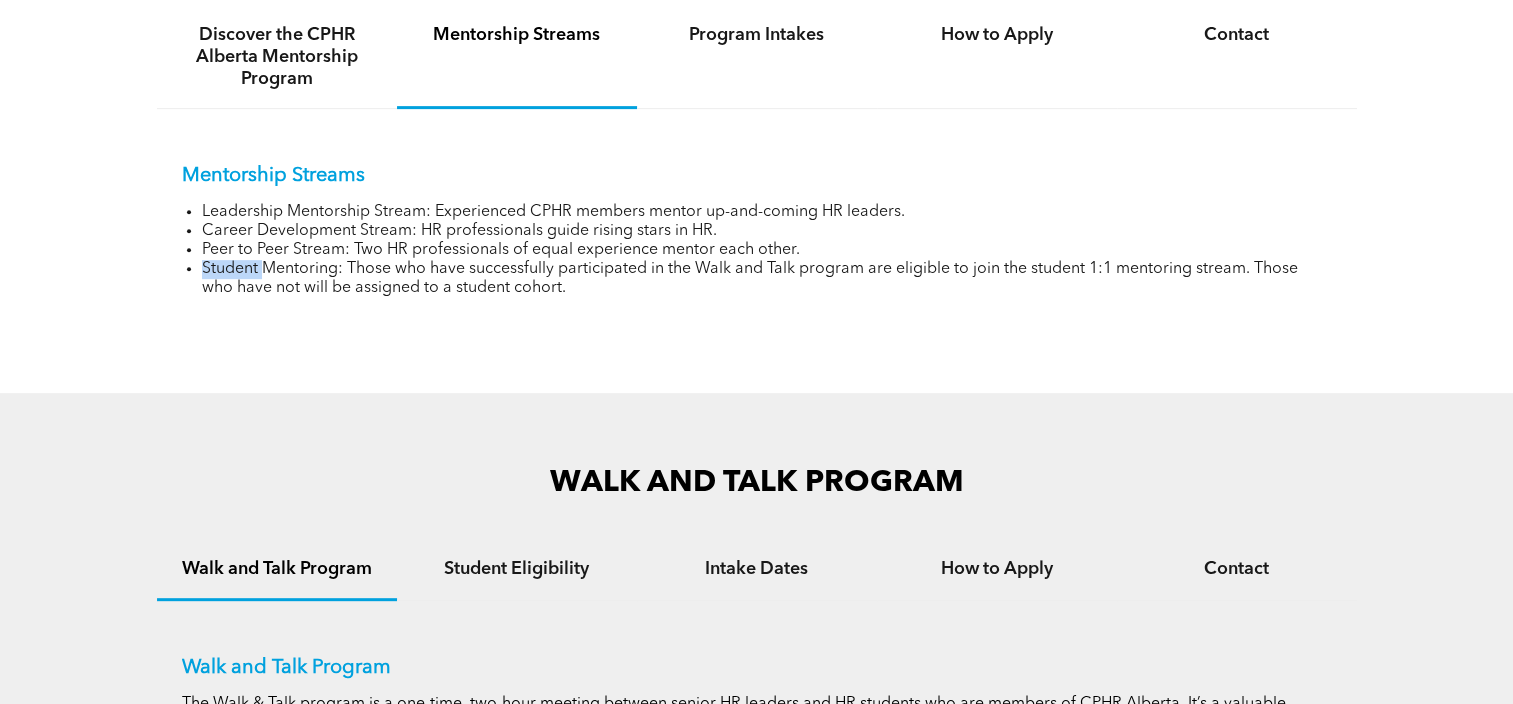 click on "Student Mentoring: Those who have successfully participated in the Walk and Talk program are eligible to join the student 1:1 mentoring stream. Those who have not will be assigned to a student cohort." at bounding box center [767, 279] 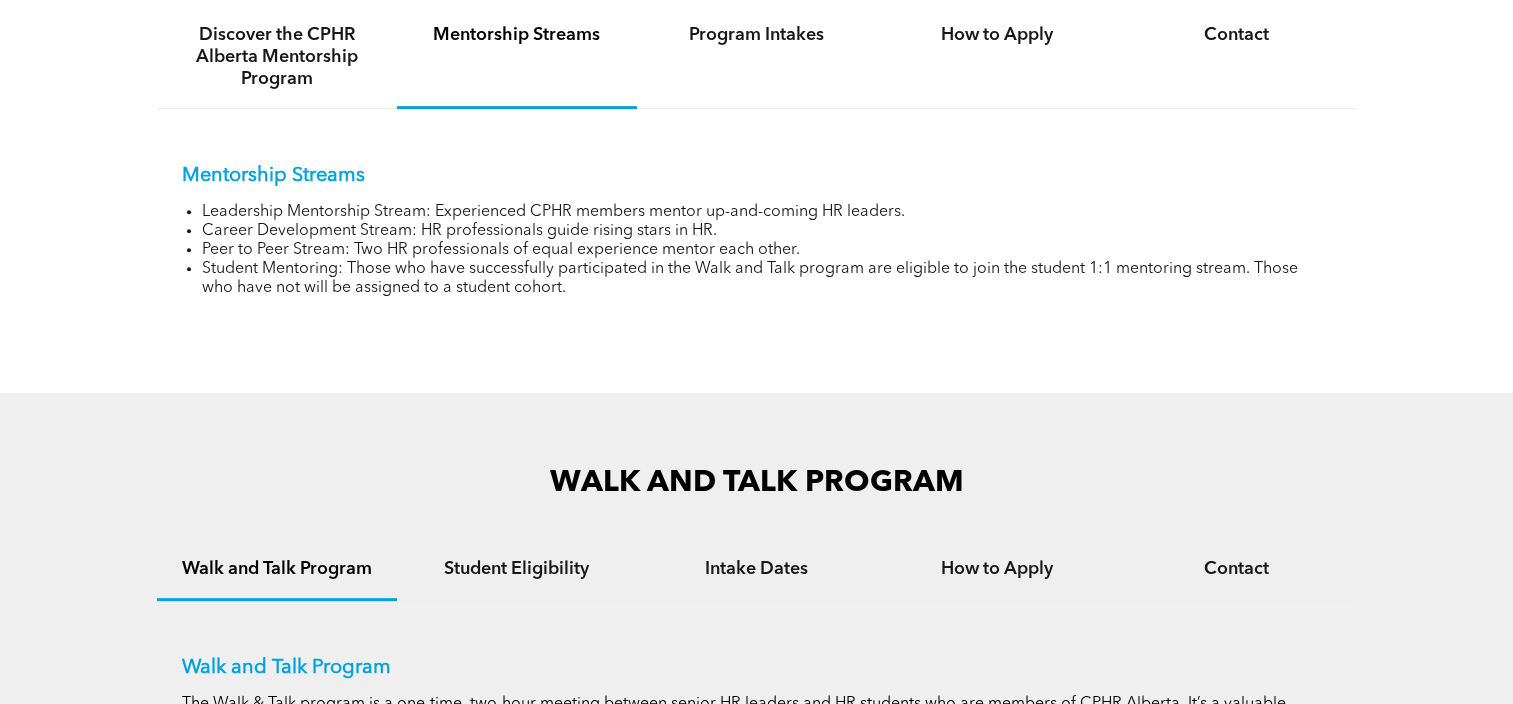 drag, startPoint x: 226, startPoint y: 260, endPoint x: 452, endPoint y: 257, distance: 226.01991 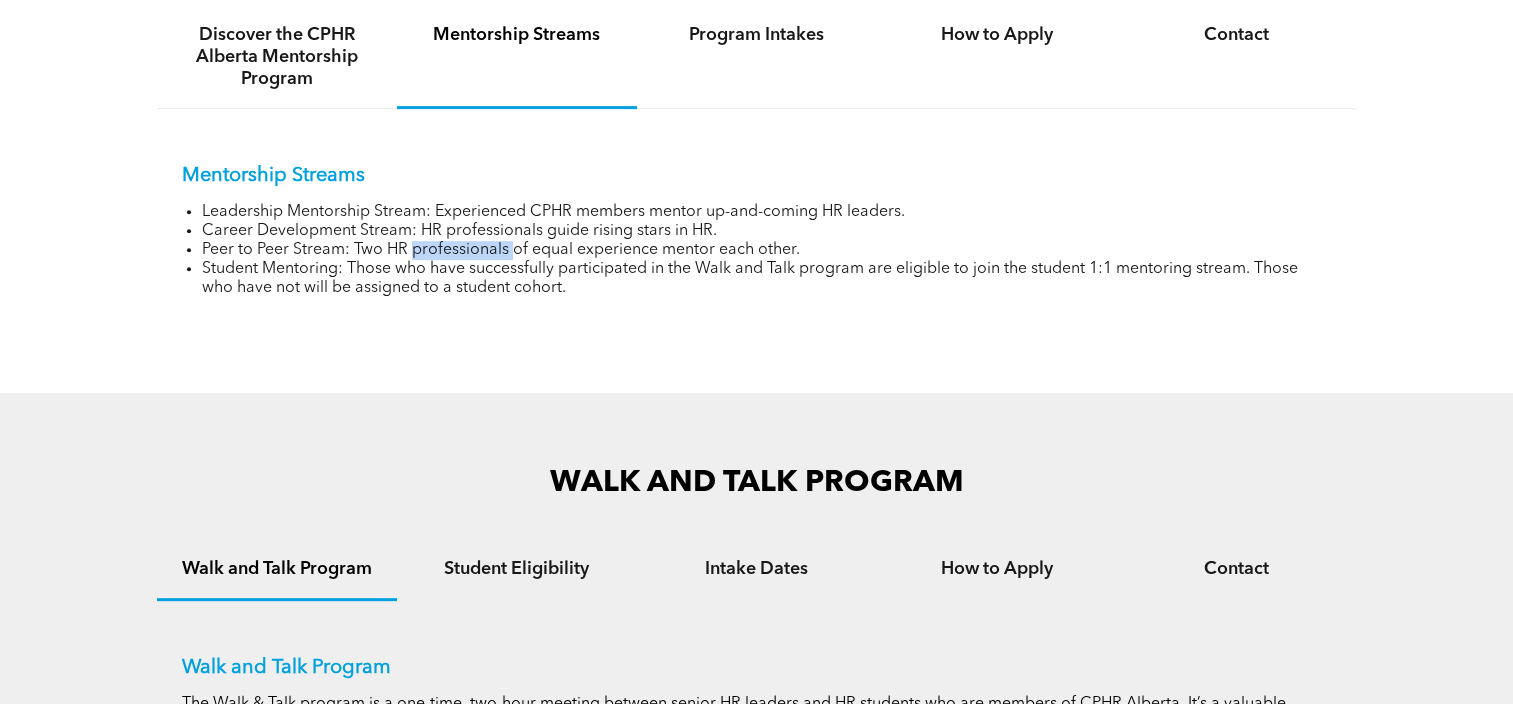 click on "Peer to Peer Stream: Two HR professionals of equal experience mentor each other." at bounding box center [767, 250] 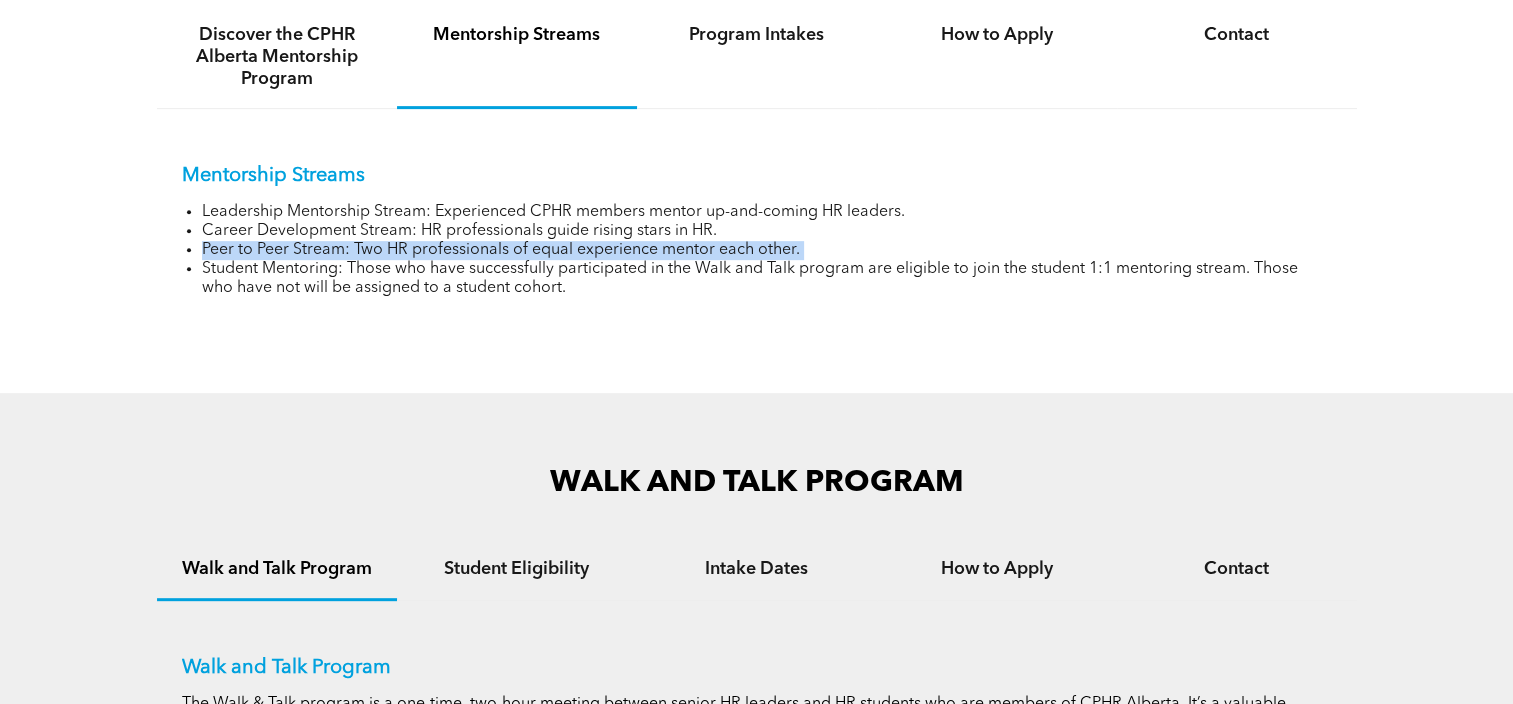 click on "Peer to Peer Stream: Two HR professionals of equal experience mentor each other." at bounding box center (767, 250) 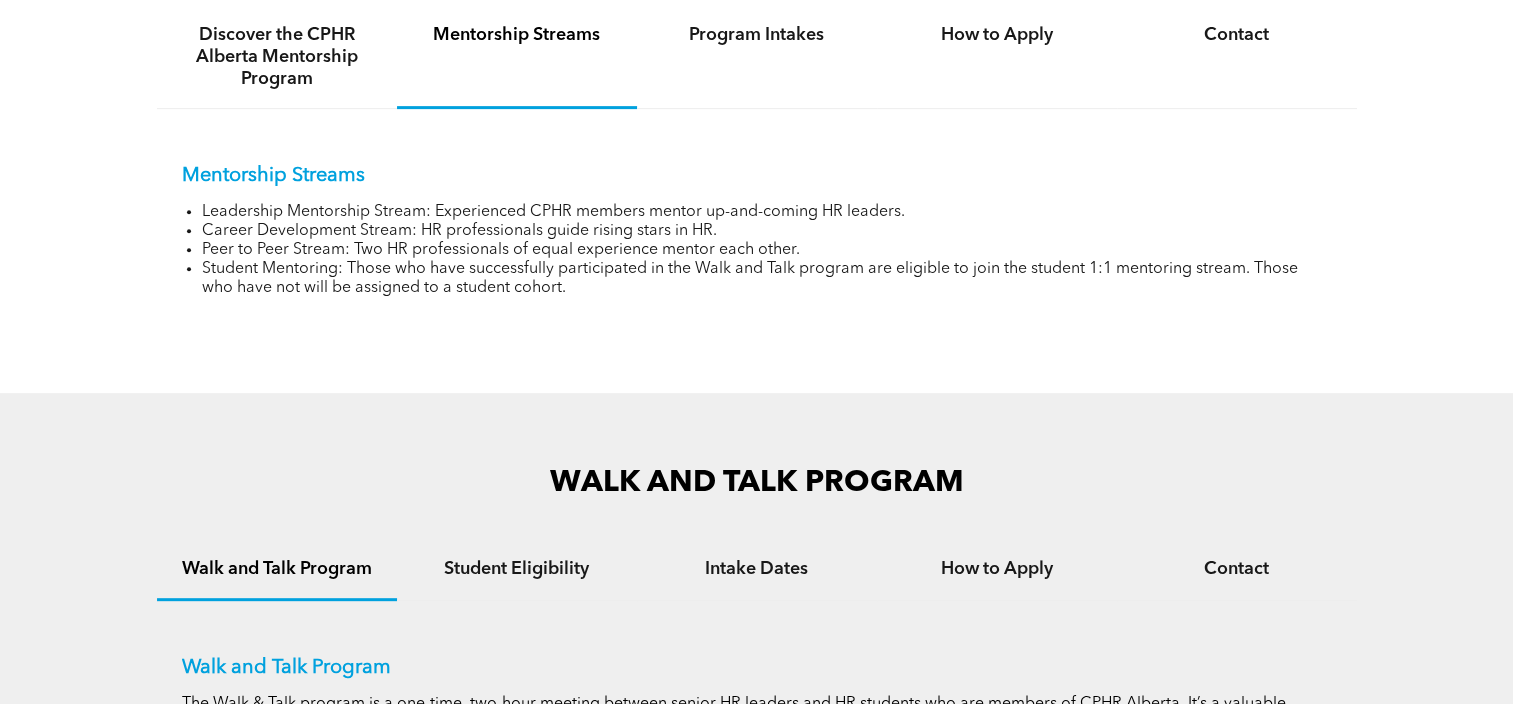 drag, startPoint x: 452, startPoint y: 257, endPoint x: 440, endPoint y: 271, distance: 18.439089 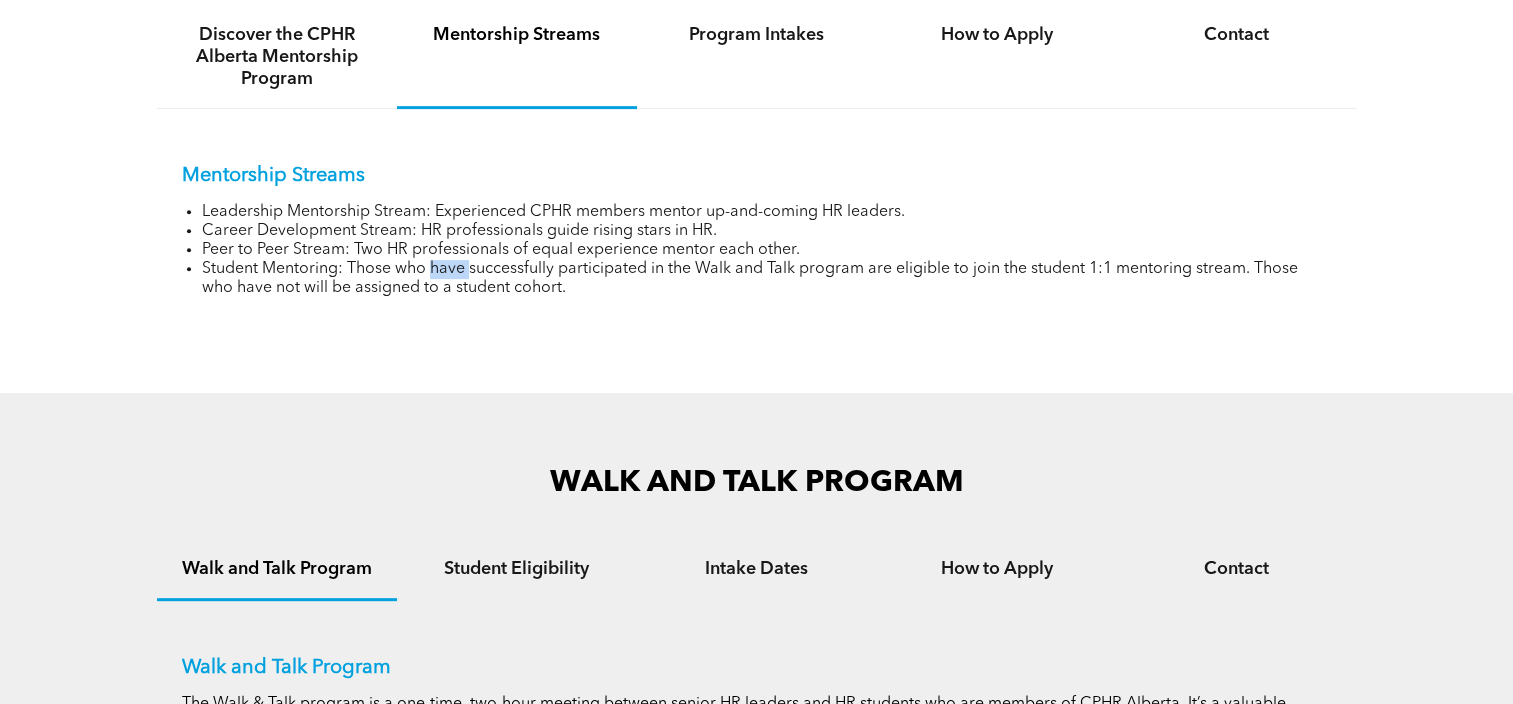 click on "Student Mentoring: Those who have successfully participated in the Walk and Talk program are eligible to join the student 1:1 mentoring stream. Those who have not will be assigned to a student cohort." at bounding box center (767, 279) 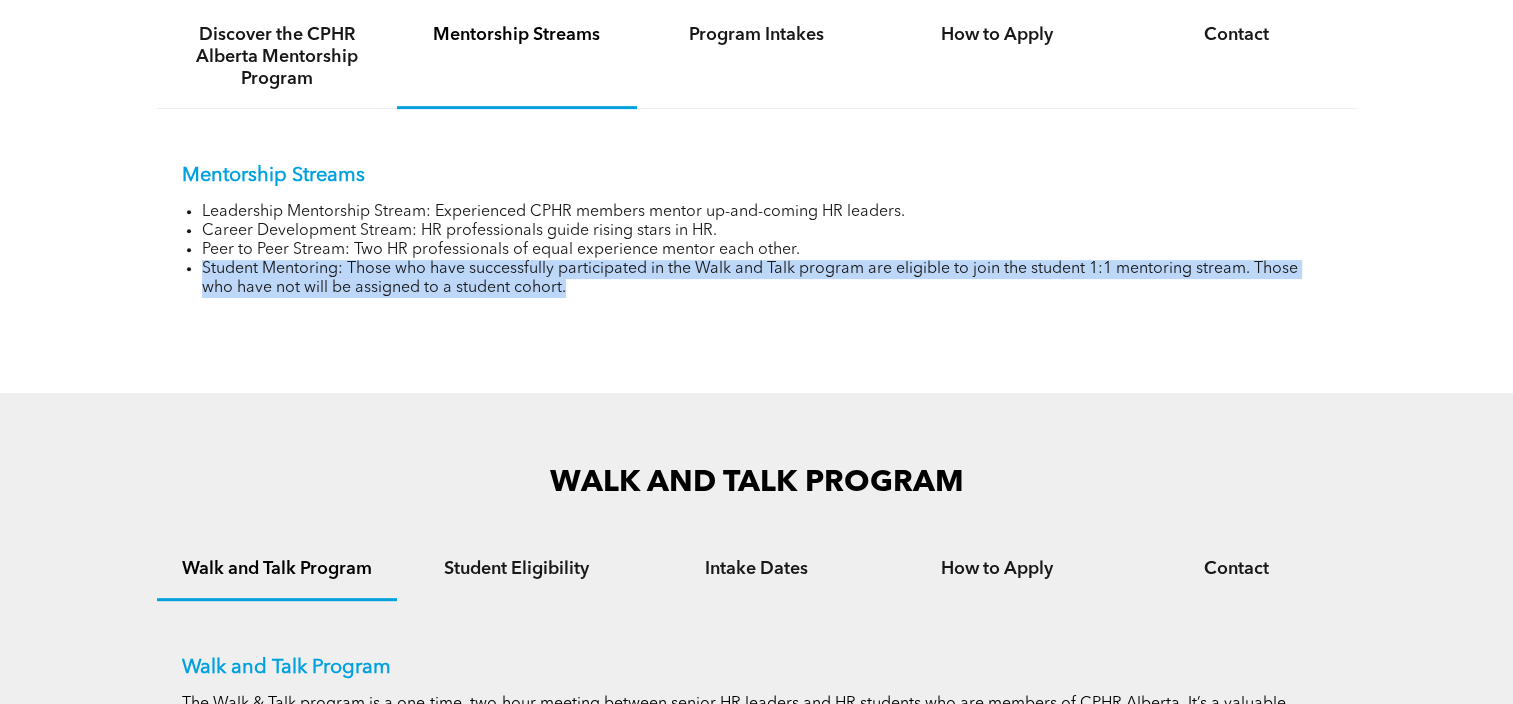 click on "Student Mentoring: Those who have successfully participated in the Walk and Talk program are eligible to join the student 1:1 mentoring stream. Those who have not will be assigned to a student cohort." at bounding box center [767, 279] 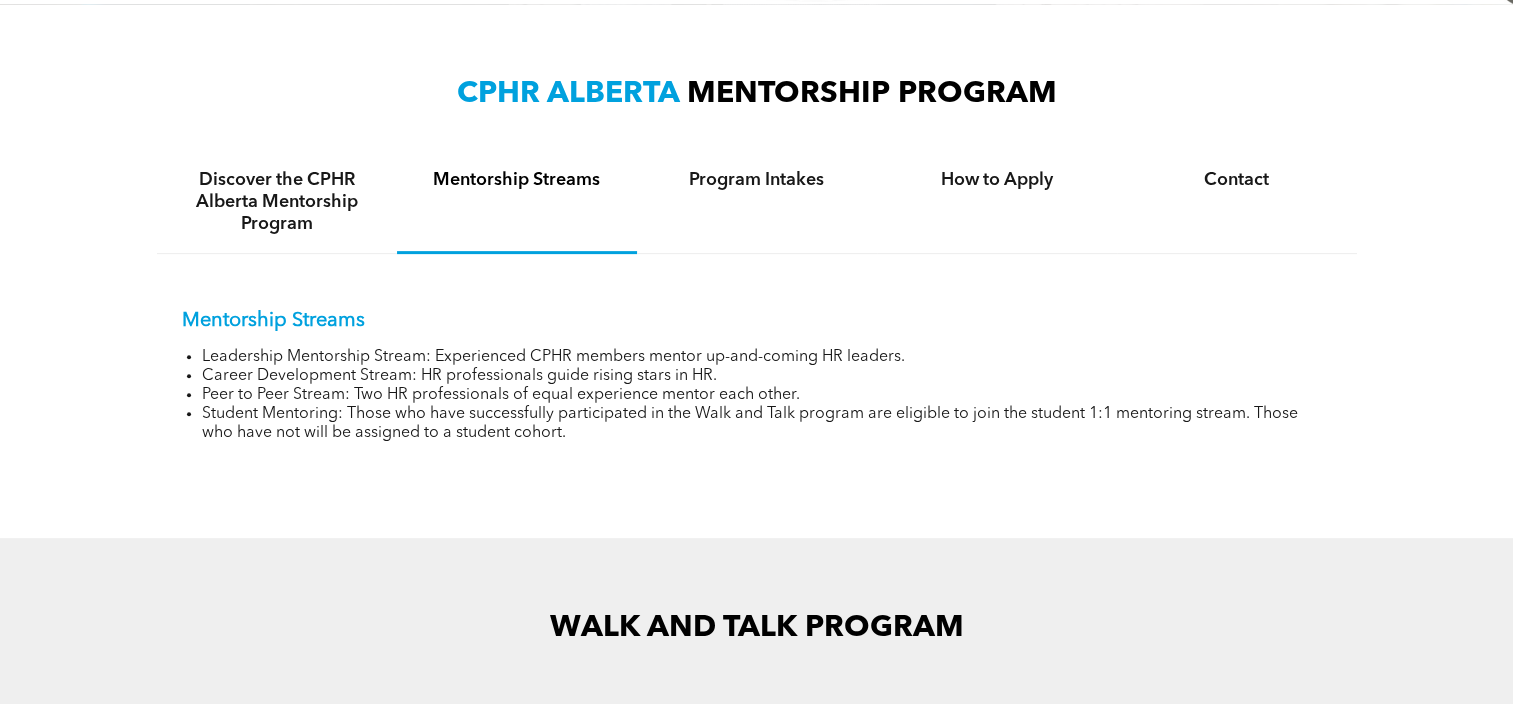 scroll, scrollTop: 600, scrollLeft: 0, axis: vertical 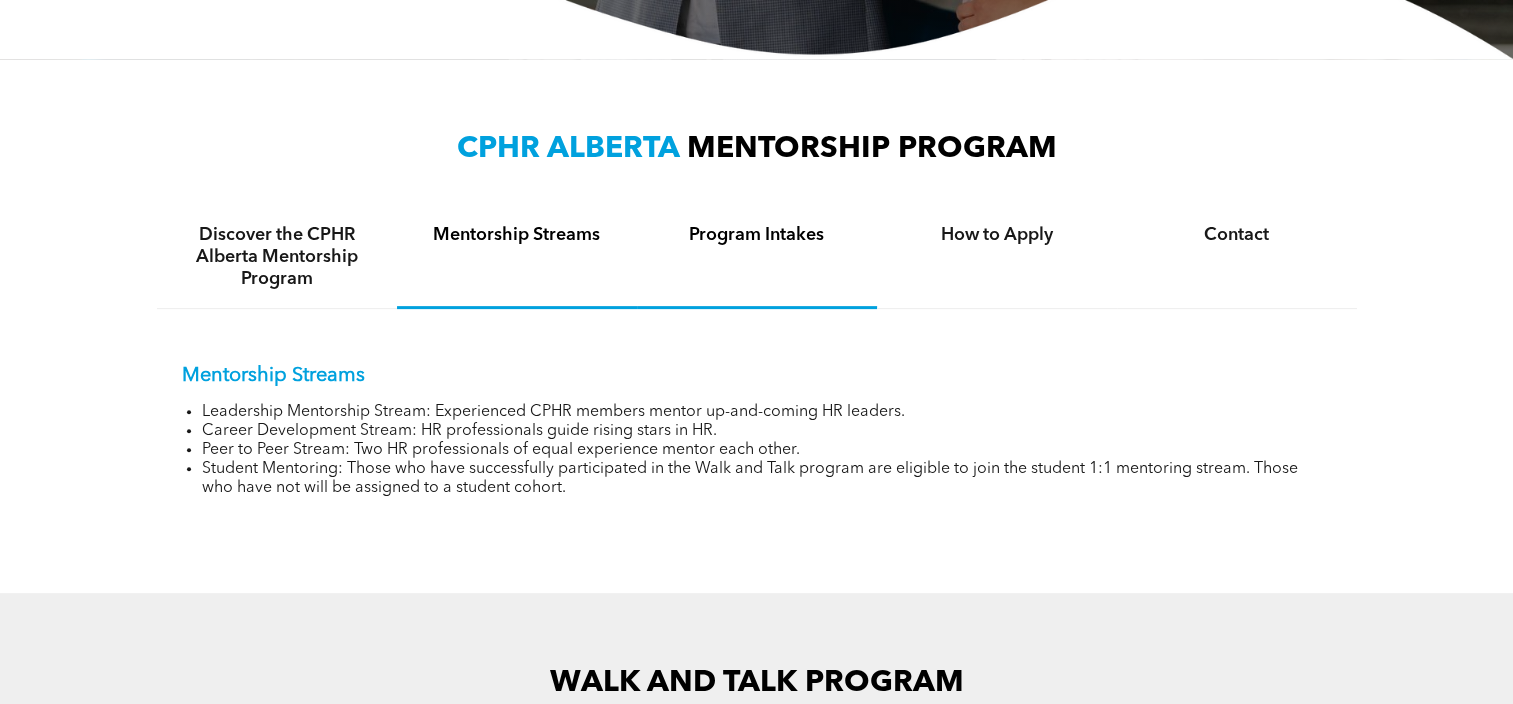 click on "Program Intakes" at bounding box center [757, 257] 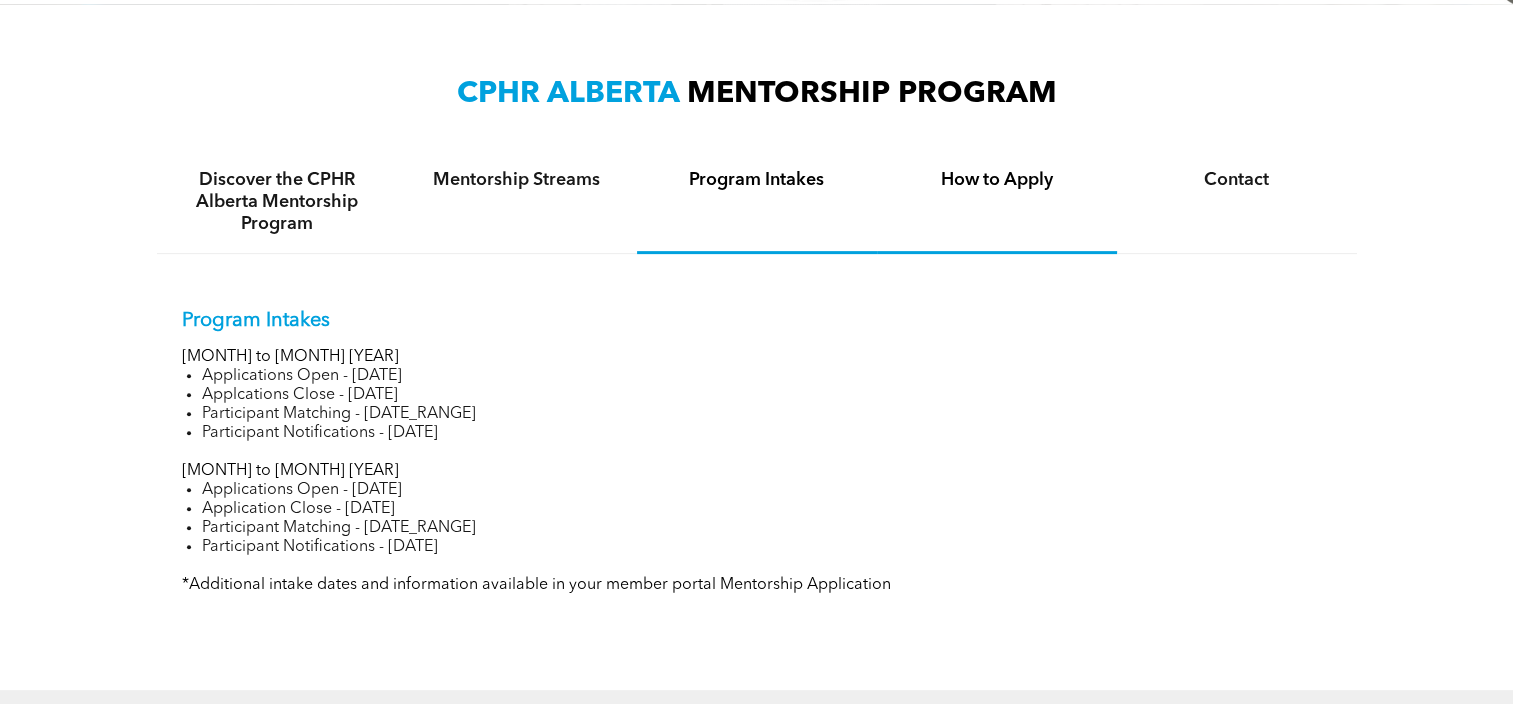 scroll, scrollTop: 700, scrollLeft: 0, axis: vertical 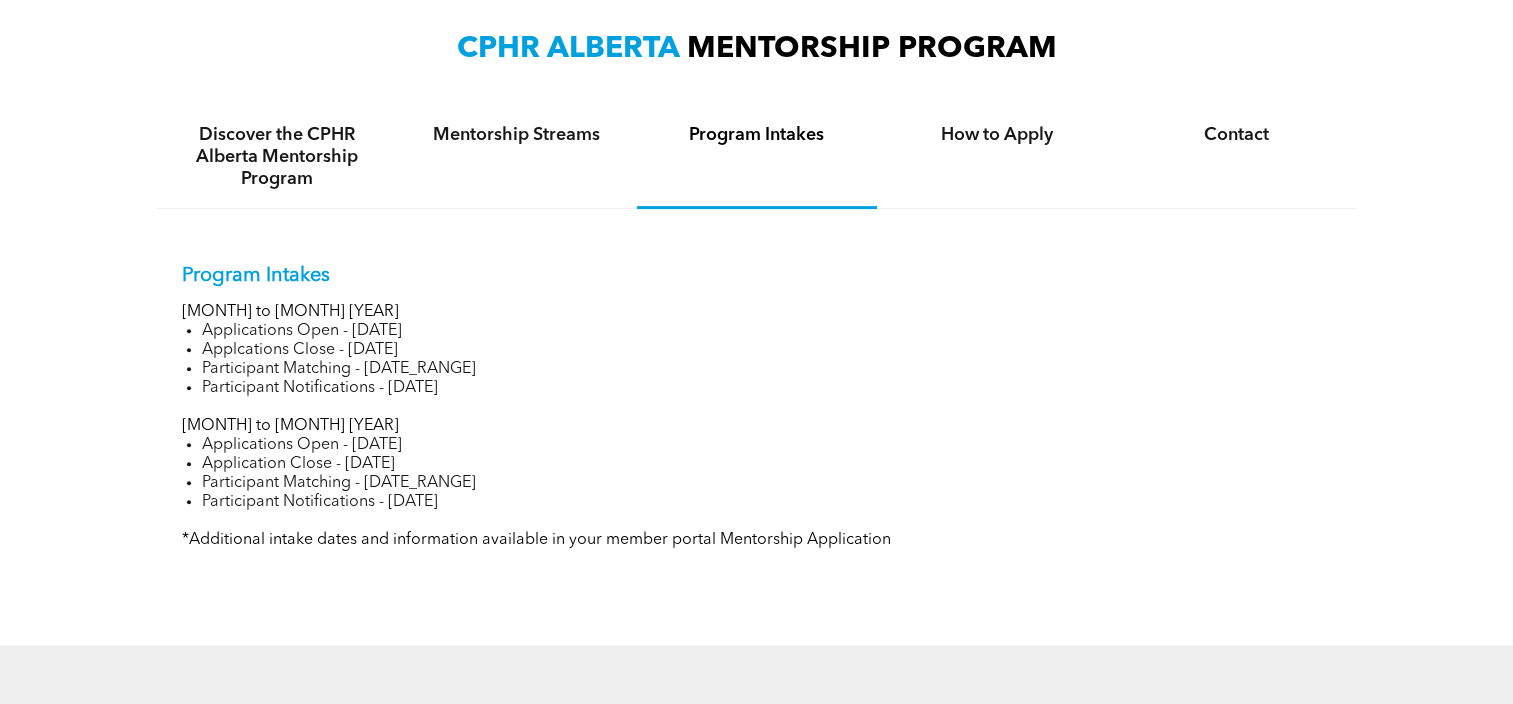 click on "January to June 2025" at bounding box center (757, 312) 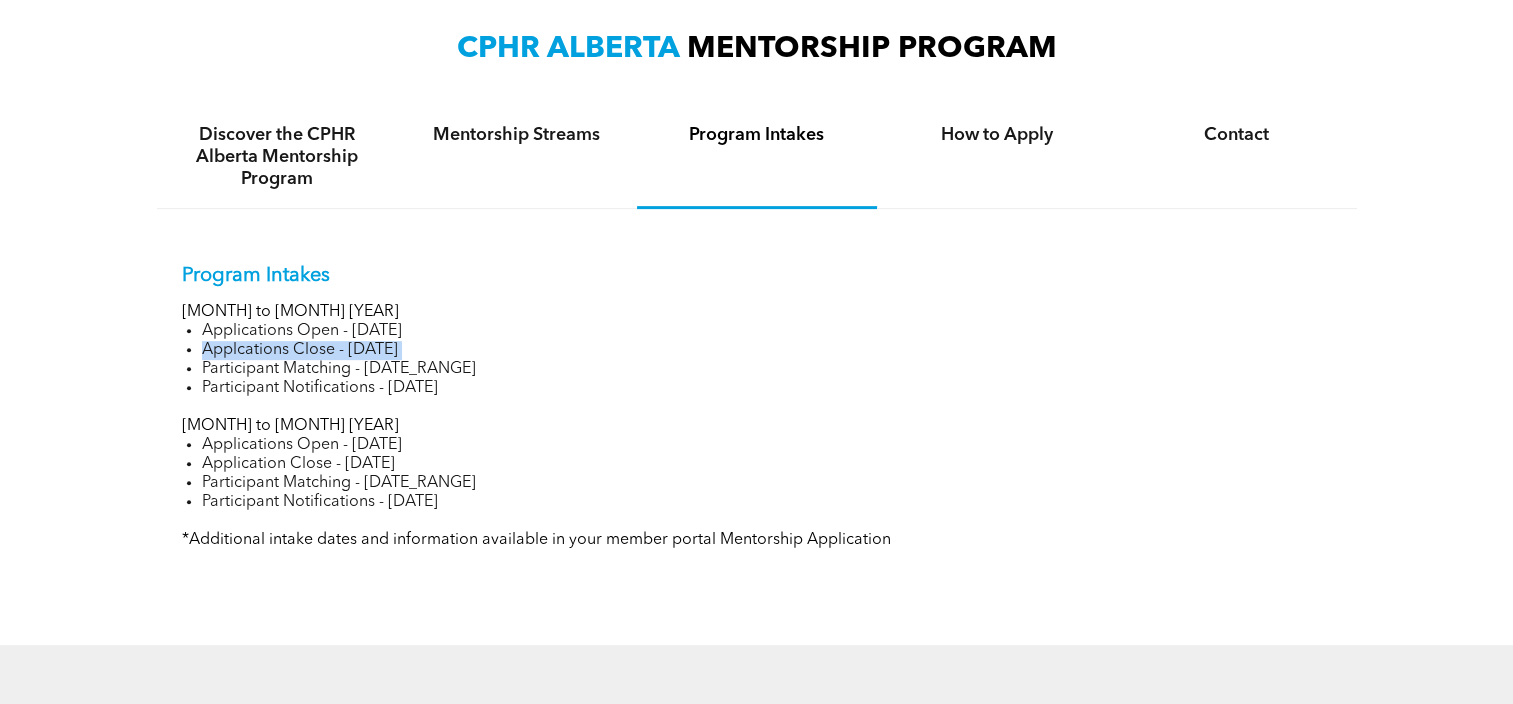 click on "Applcations Close - January 13, 2025" at bounding box center [767, 350] 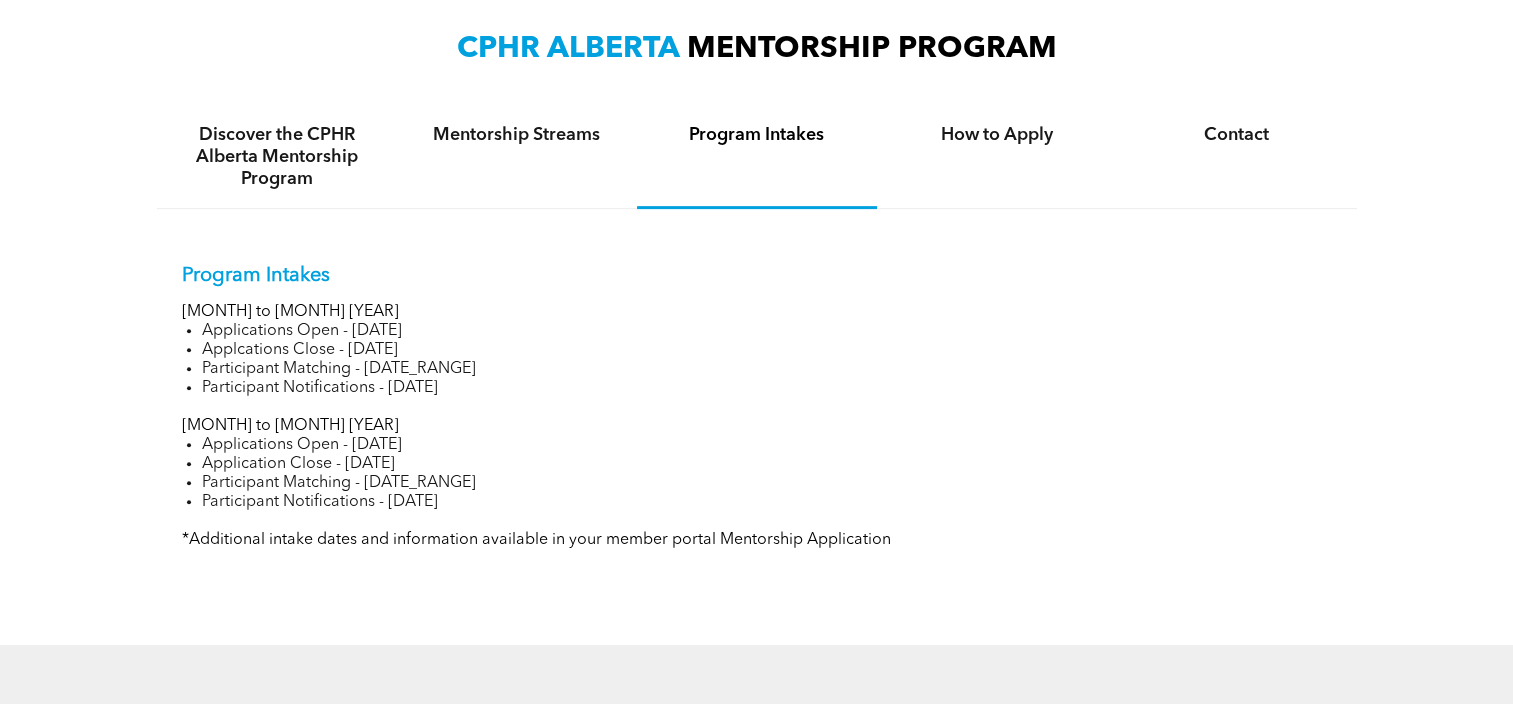 drag, startPoint x: 420, startPoint y: 349, endPoint x: 640, endPoint y: 428, distance: 233.75415 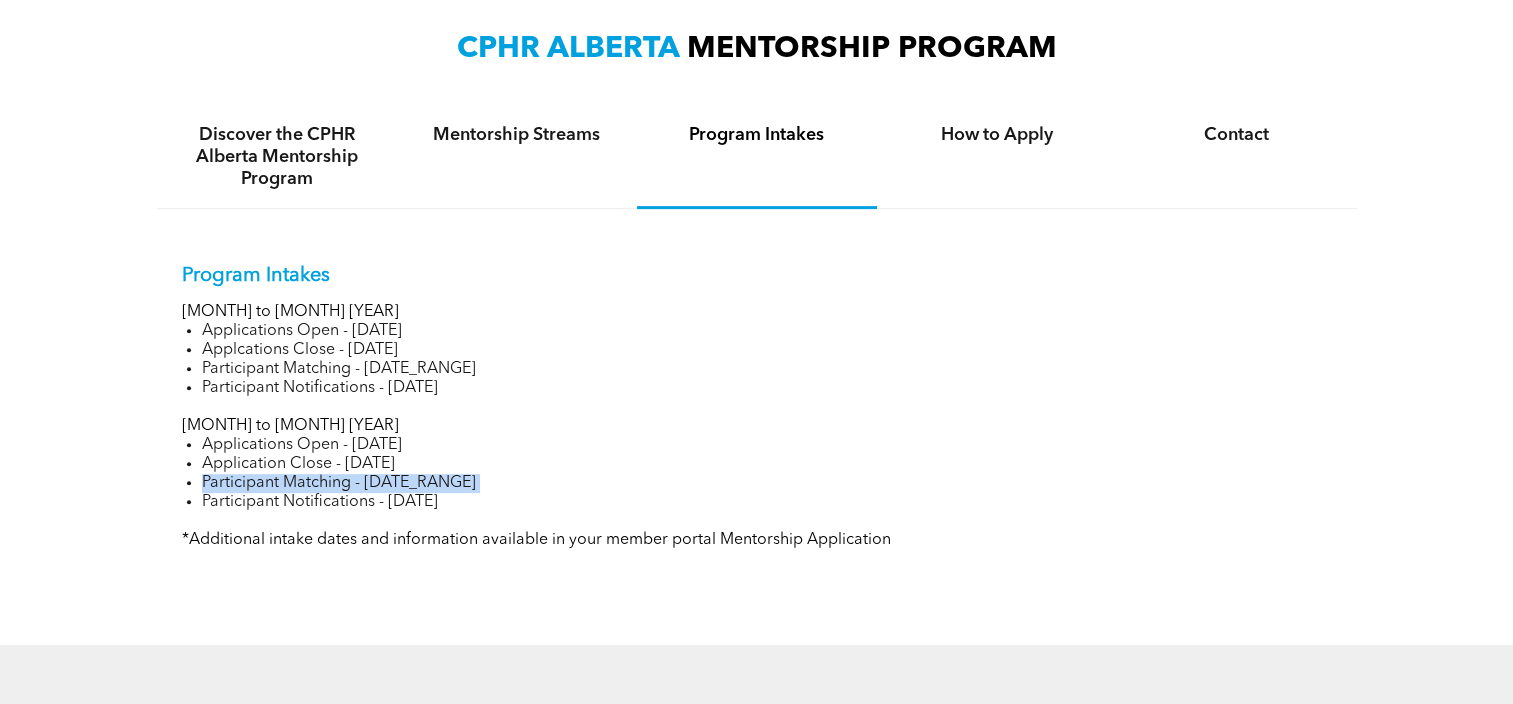 click on "Participant Matching - June 16-25, 2025" at bounding box center [767, 483] 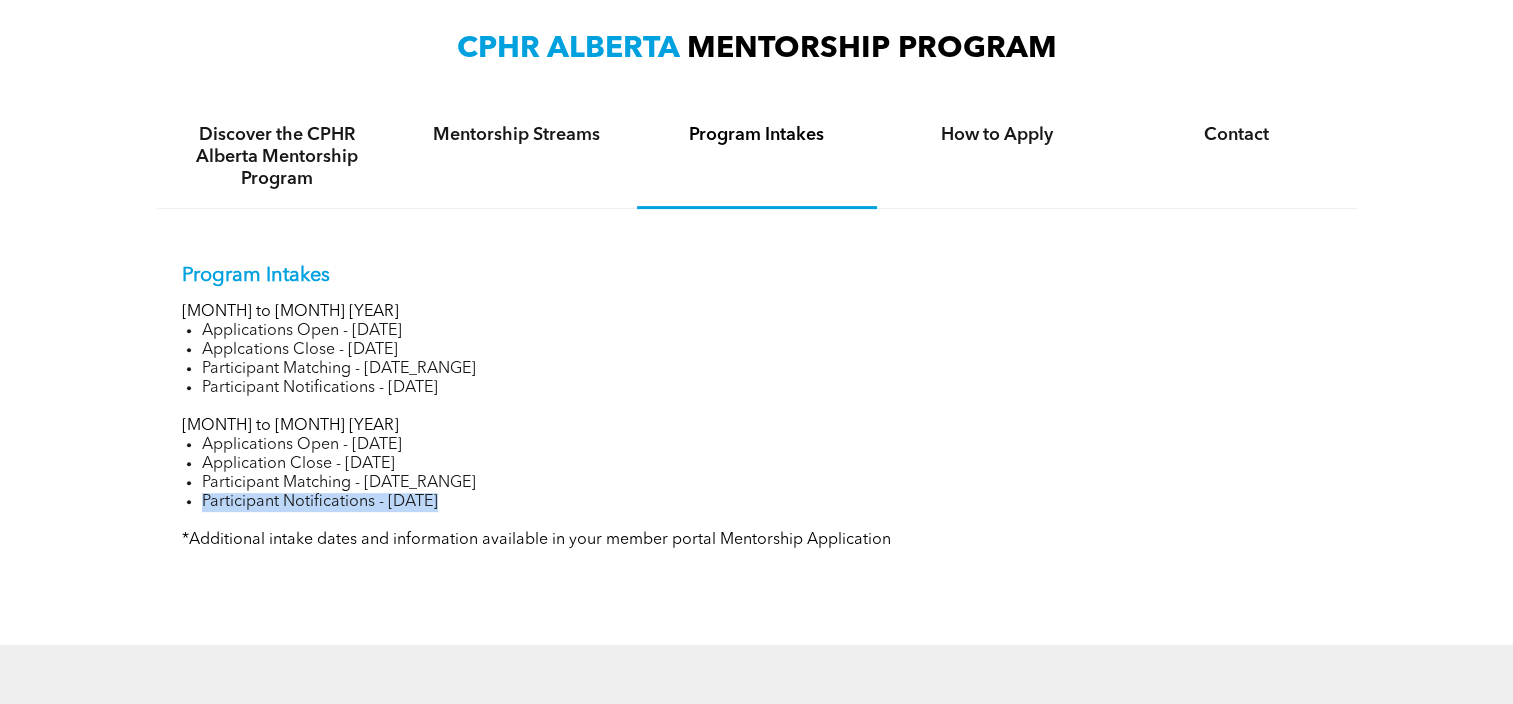 click on "Participant Notifications - June 25, 2025" at bounding box center (767, 502) 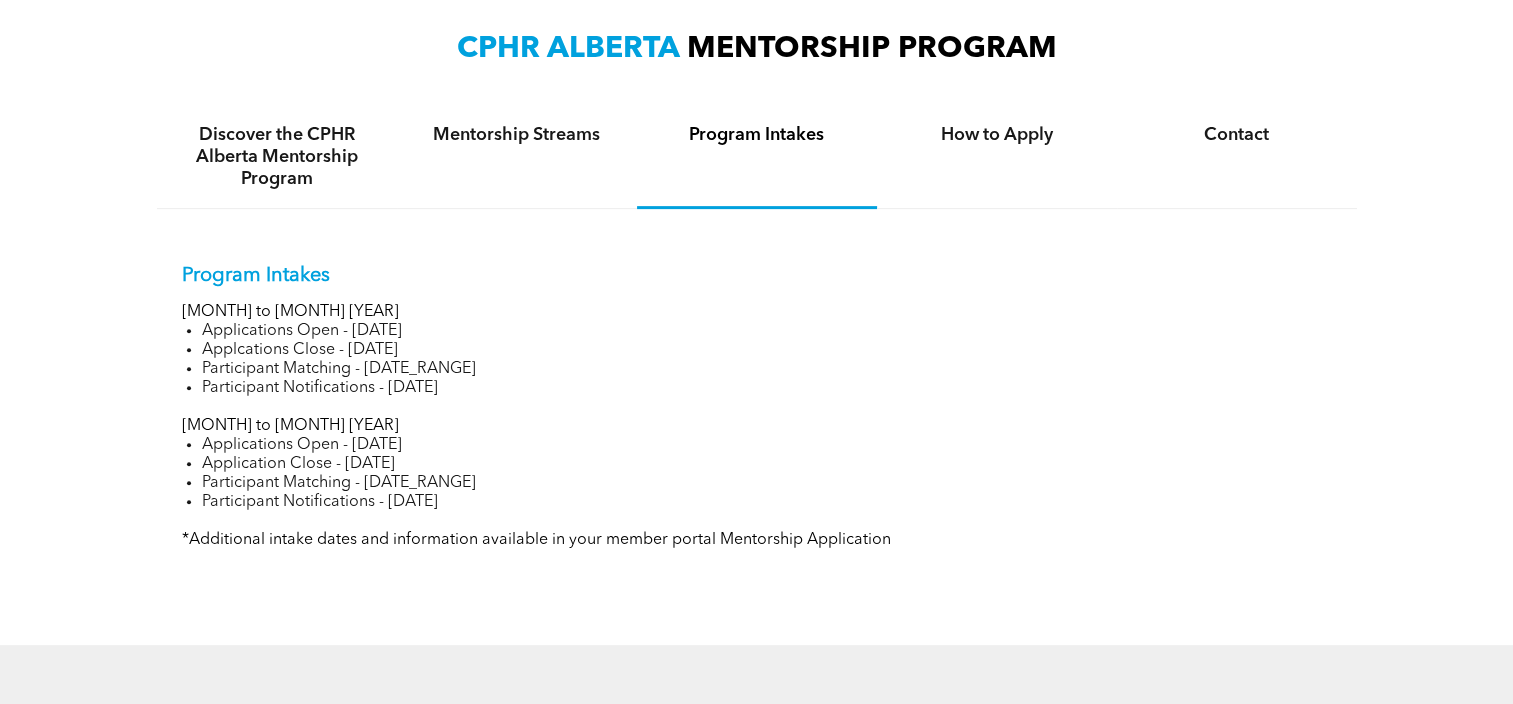 drag, startPoint x: 441, startPoint y: 496, endPoint x: 829, endPoint y: 441, distance: 391.8788 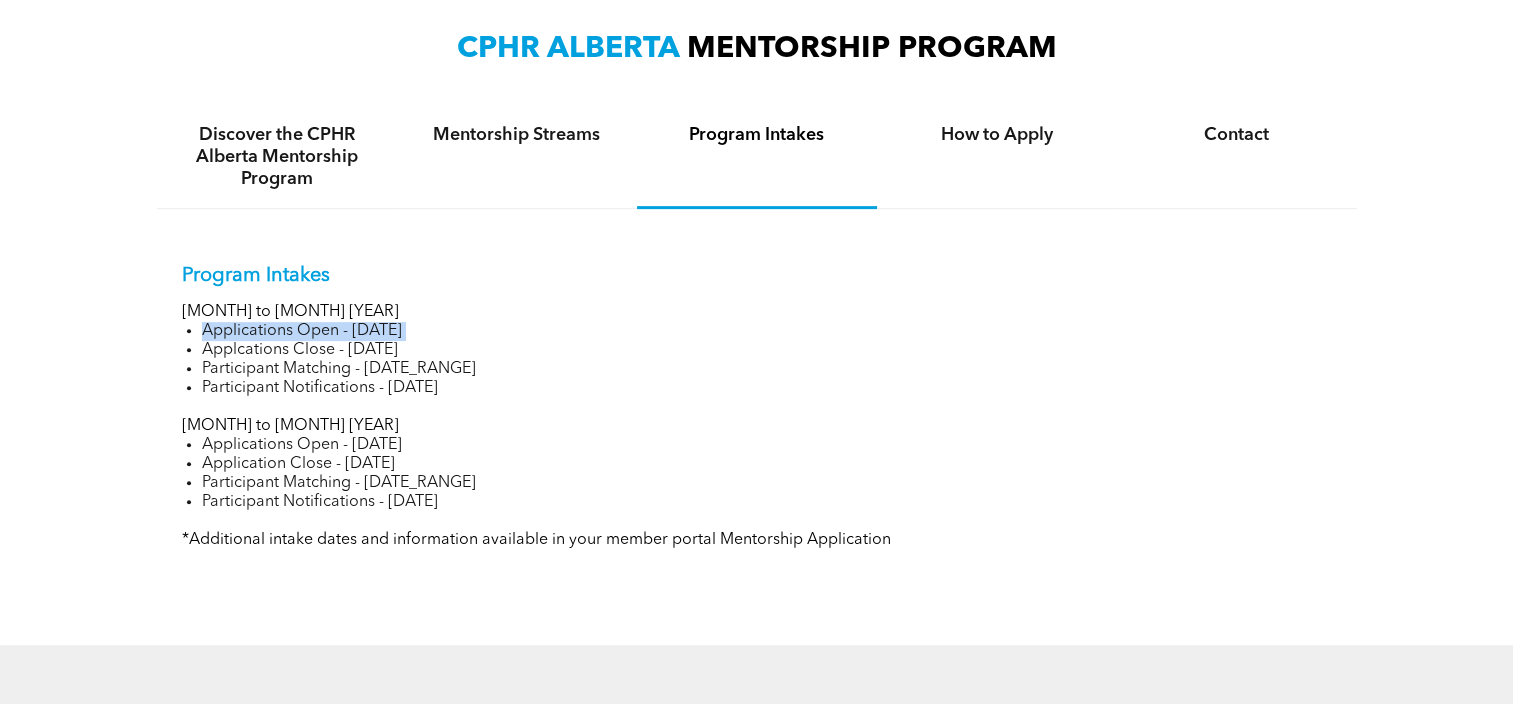 click on "Applications Open - November 14, 2024" at bounding box center (767, 331) 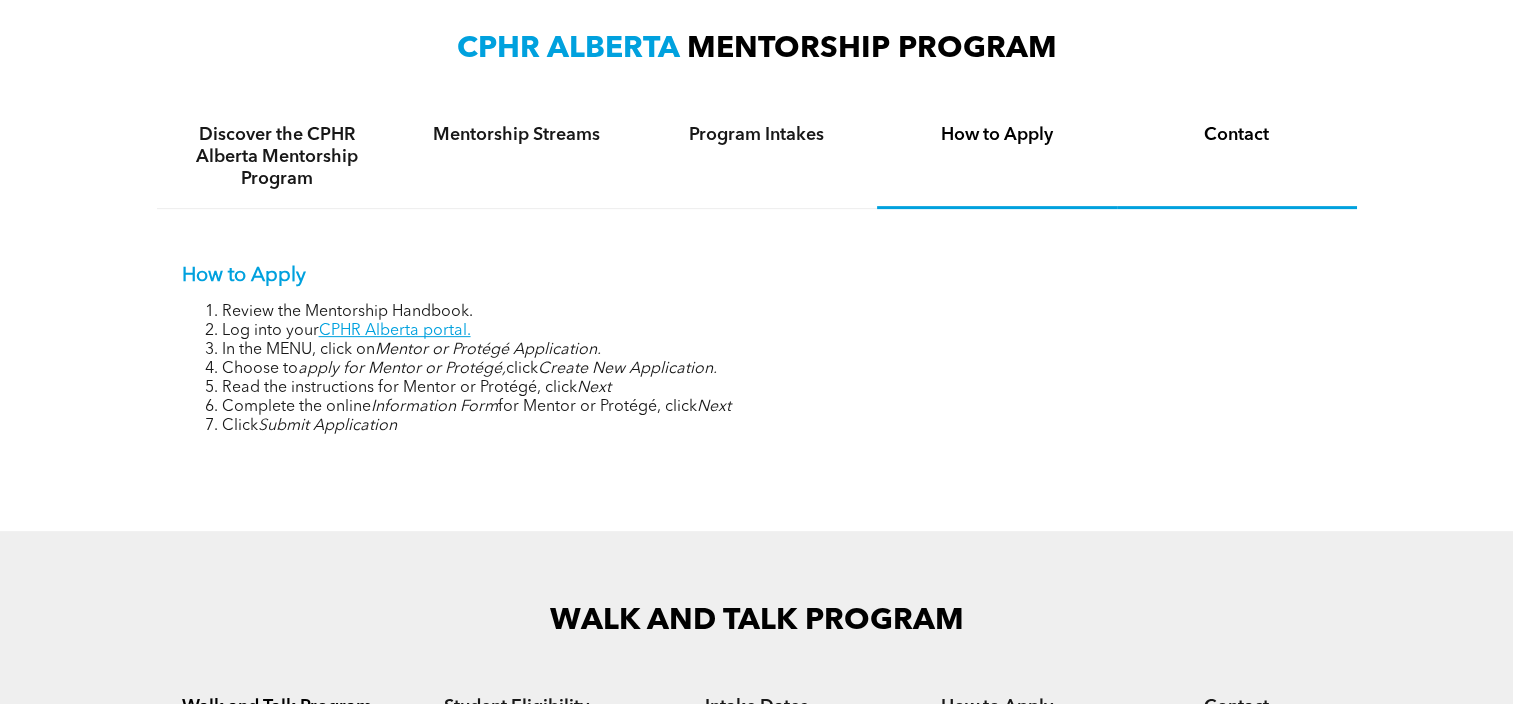 drag, startPoint x: 1220, startPoint y: 137, endPoint x: 1135, endPoint y: 157, distance: 87.32124 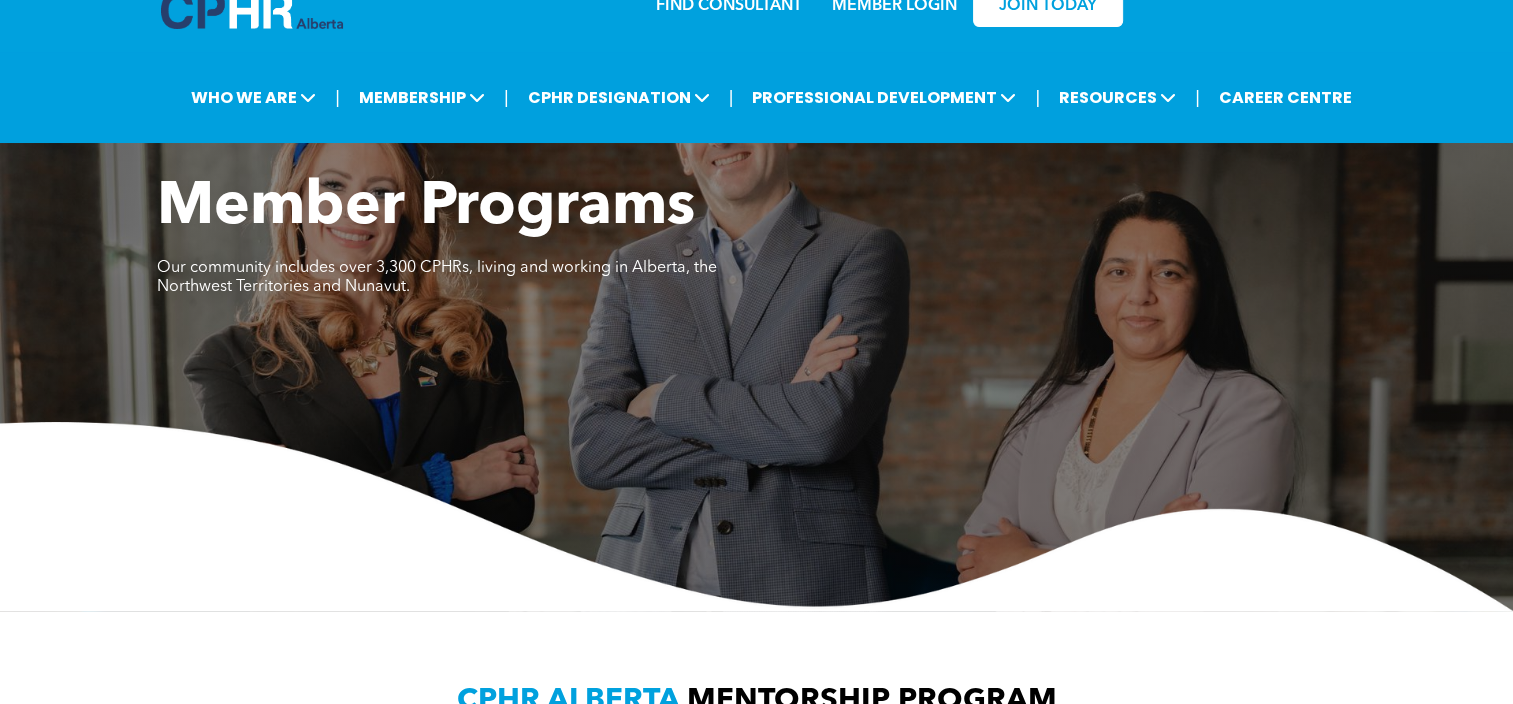 scroll, scrollTop: 0, scrollLeft: 0, axis: both 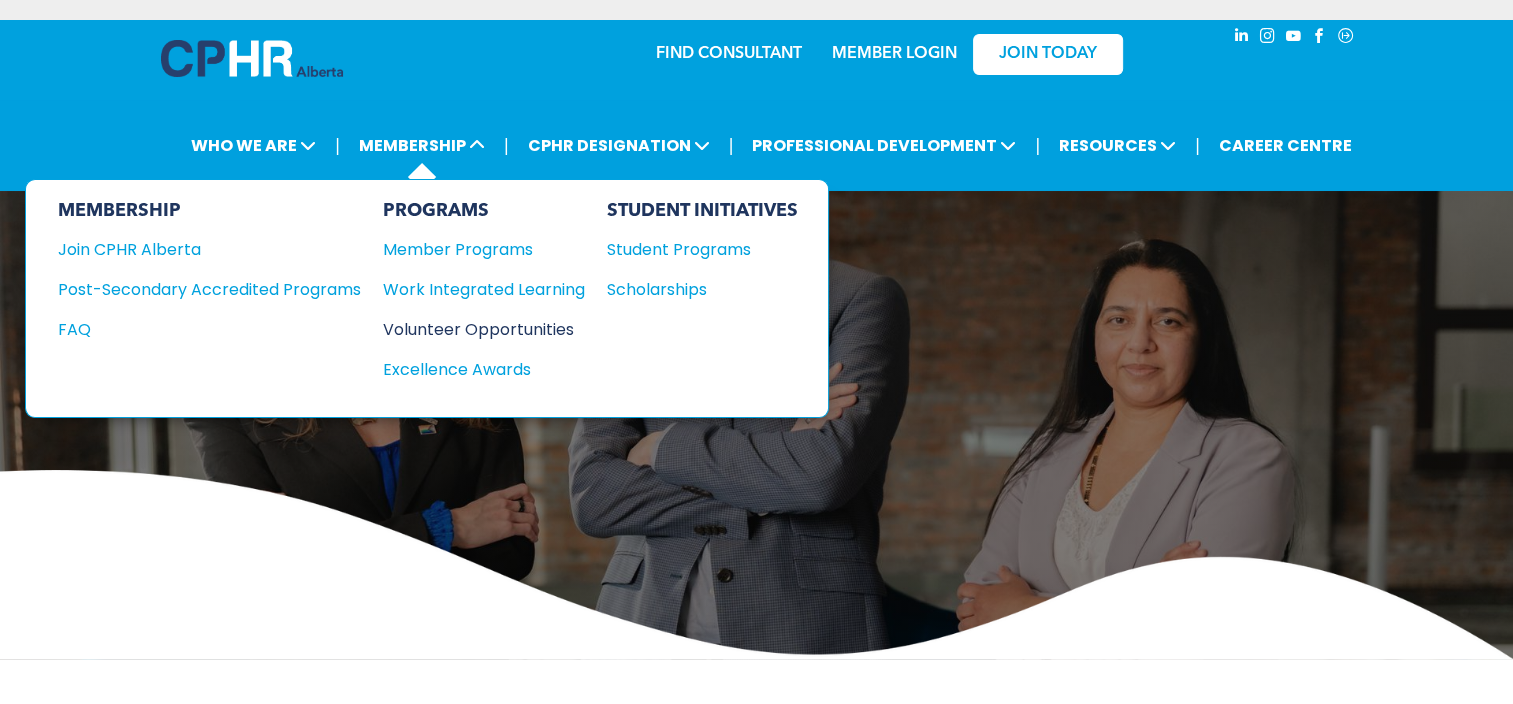click on "Volunteer Opportunities" at bounding box center [474, 329] 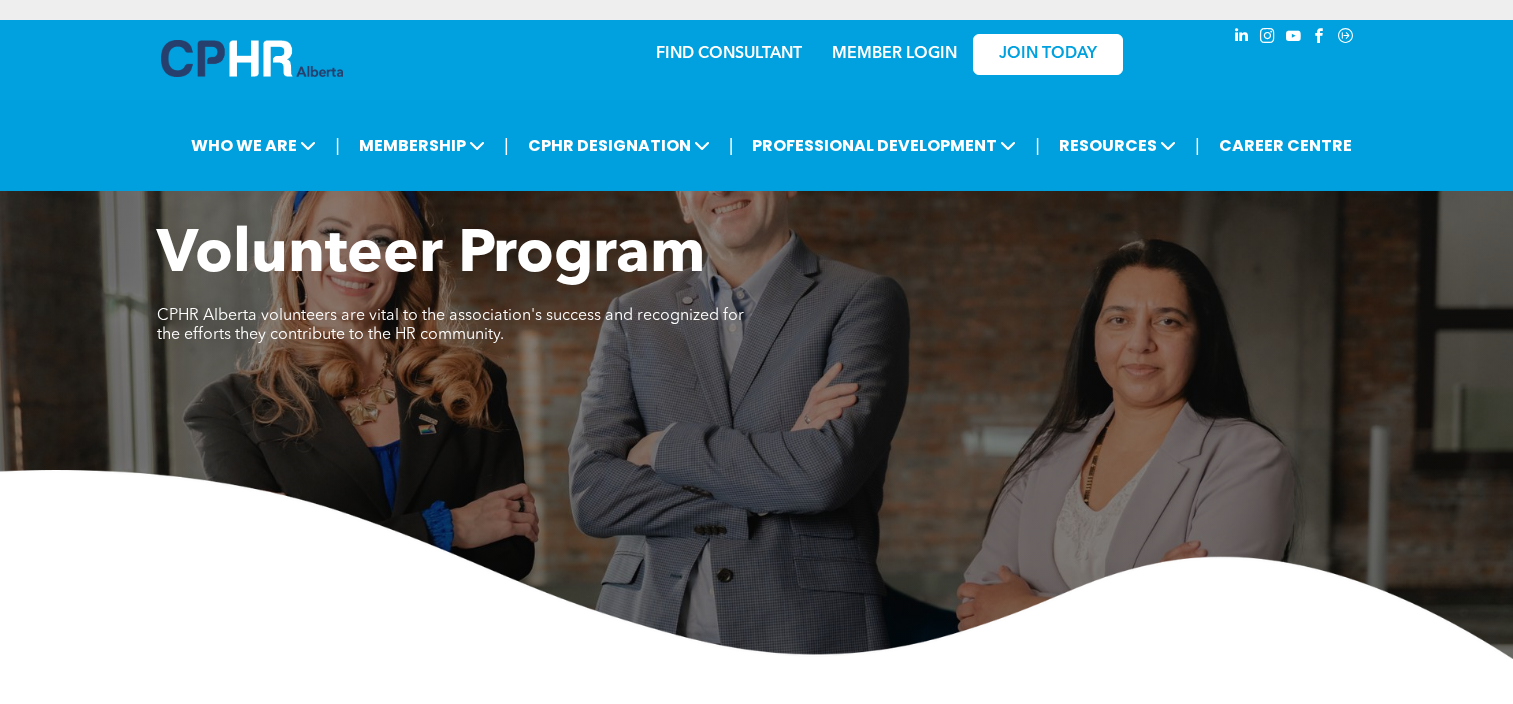 scroll, scrollTop: 0, scrollLeft: 0, axis: both 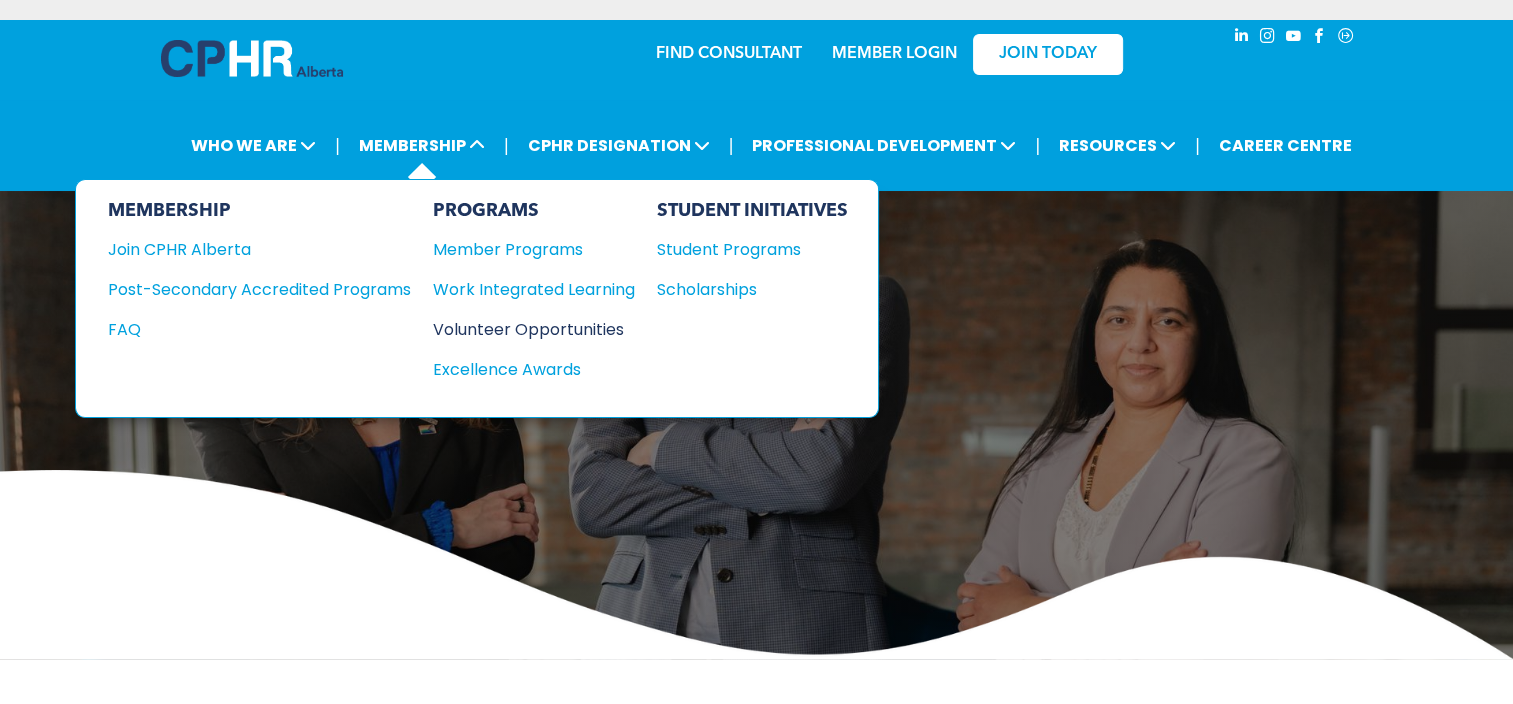 click on "Volunteer Opportunities" at bounding box center (524, 329) 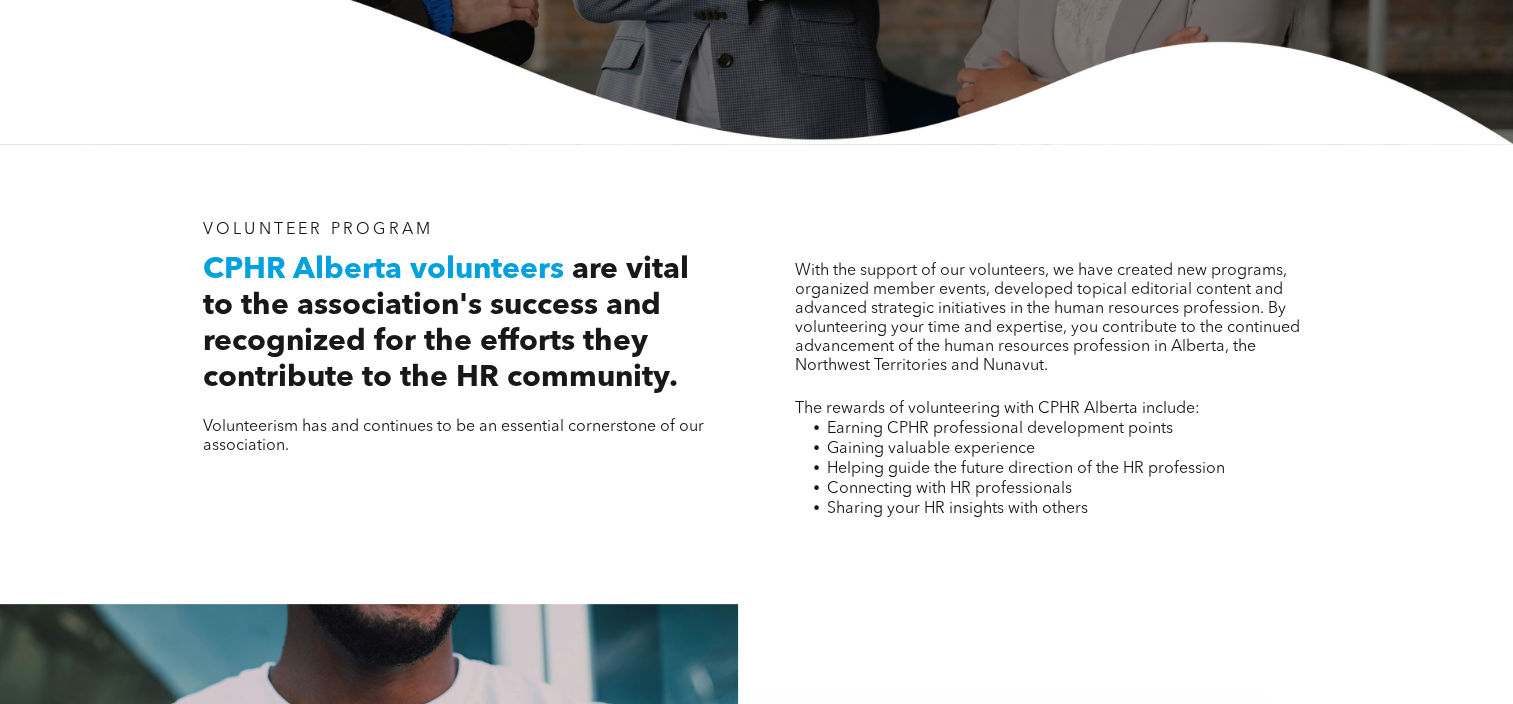 scroll, scrollTop: 600, scrollLeft: 0, axis: vertical 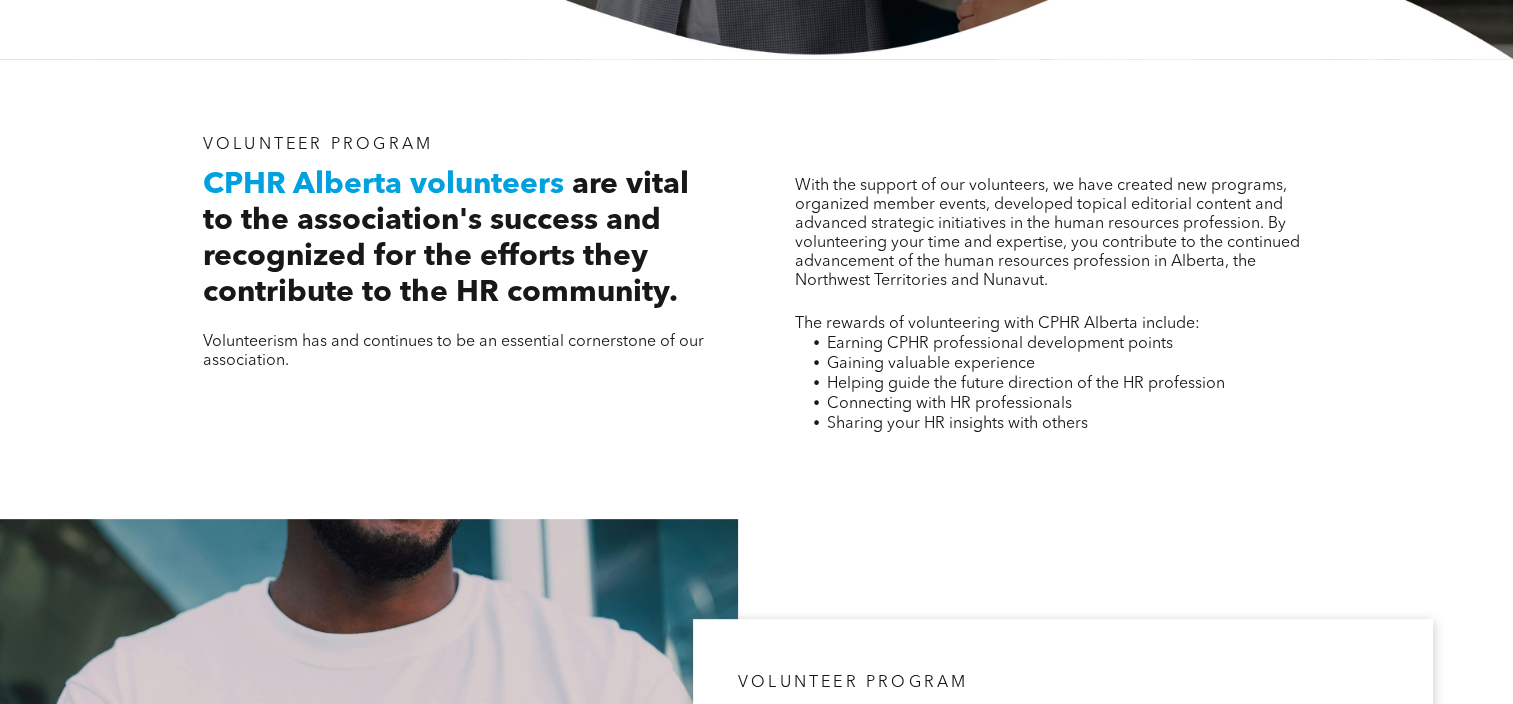 click on "VOLUNTEER PROGRAM
CPHR Alberta volunteers   are vital to the association's success and recognized for the efforts they contribute to the HR community.
Volunteerism has and continues to be an essential cornerstone of our association." at bounding box center [460, 304] 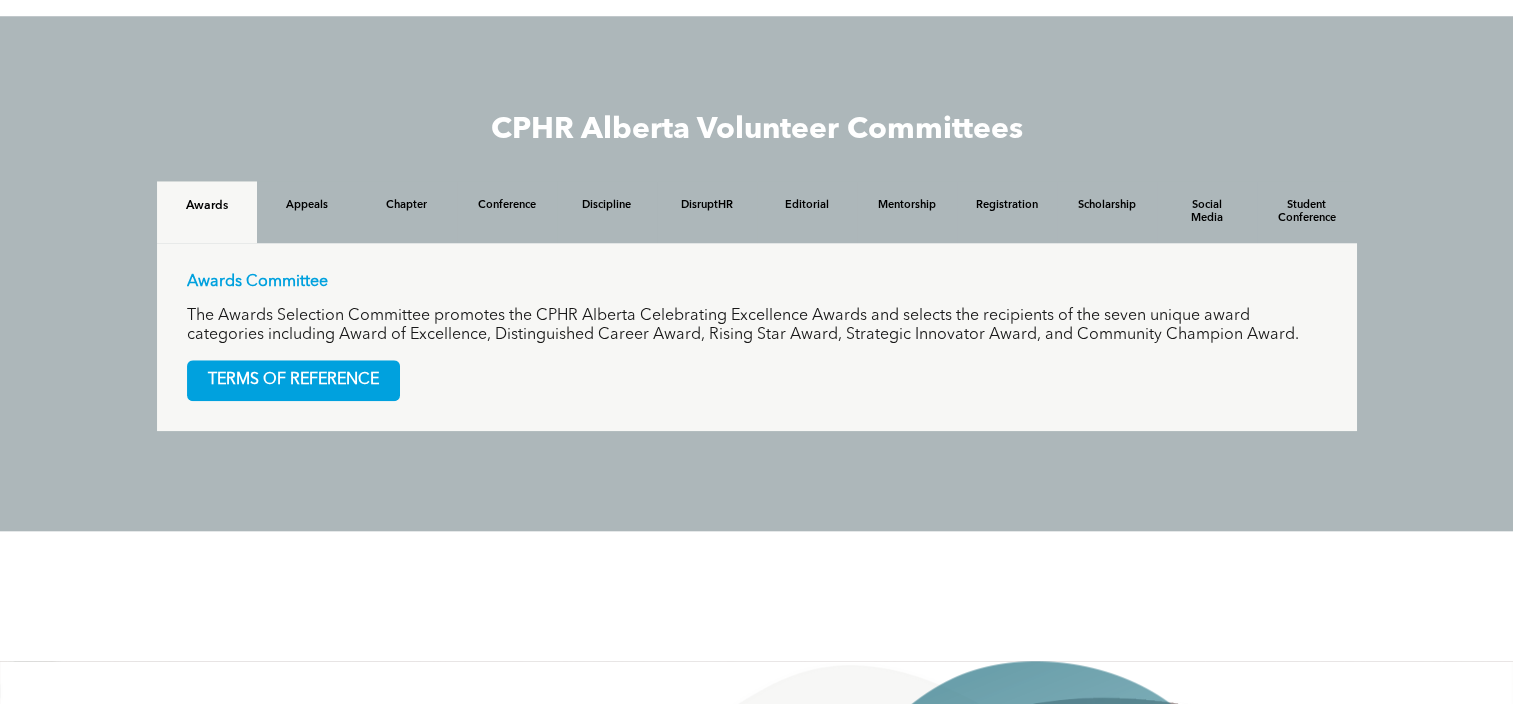 scroll, scrollTop: 1800, scrollLeft: 0, axis: vertical 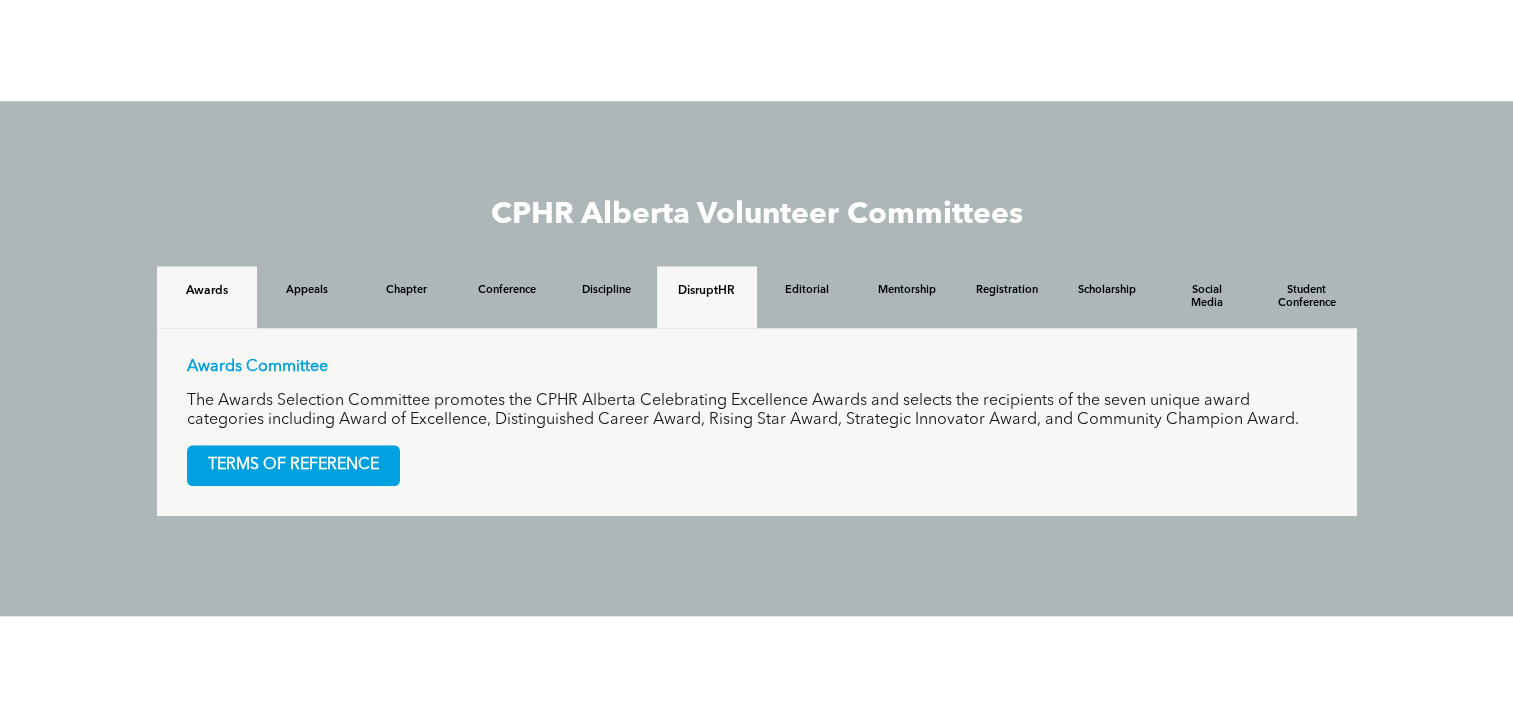 click on "DisruptHR" at bounding box center (707, 291) 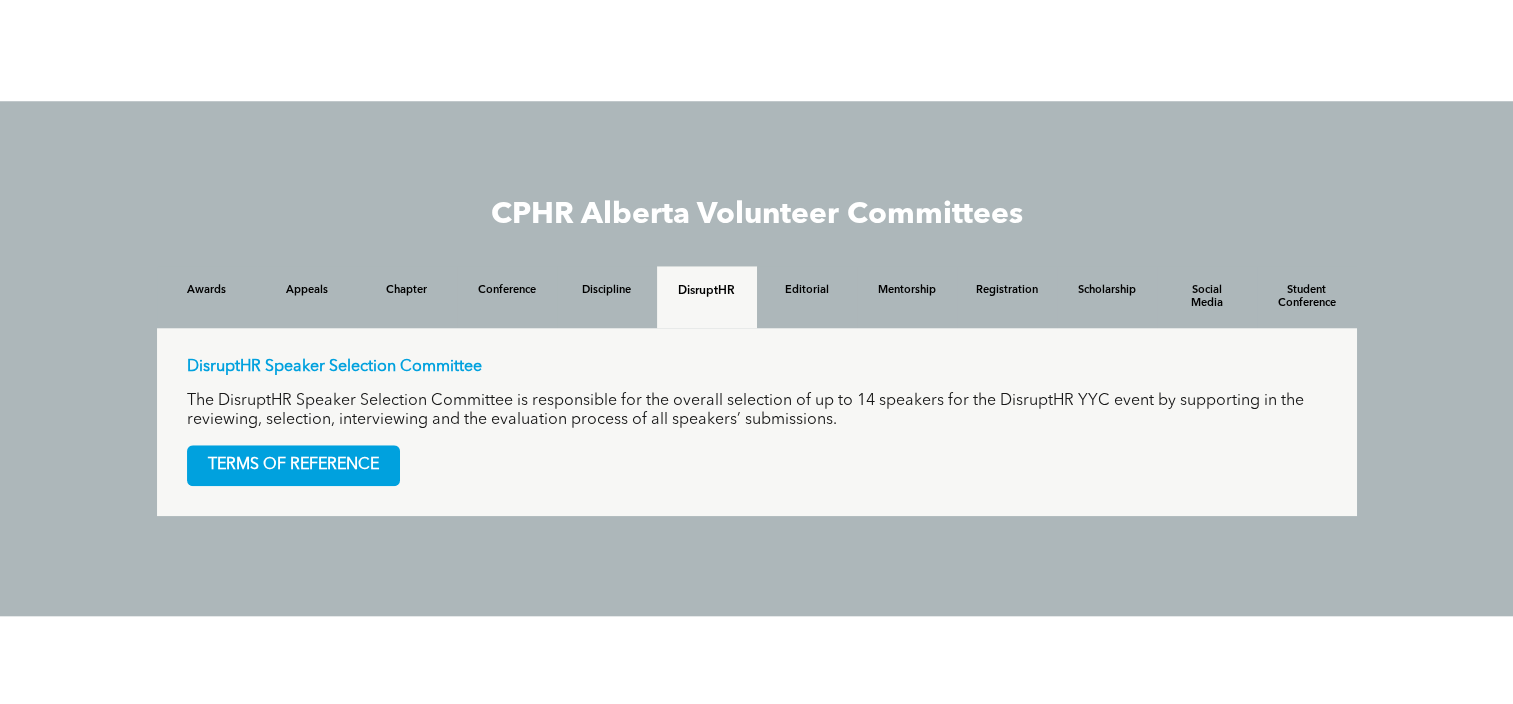 click on "The DisruptHR Speaker Selection Committee is responsible for the overall selection of up to 14 speakers for the DisruptHR YYC event by supporting in the reviewing, selection, interviewing and the evaluation process of all speakers’ submissions." at bounding box center (757, 411) 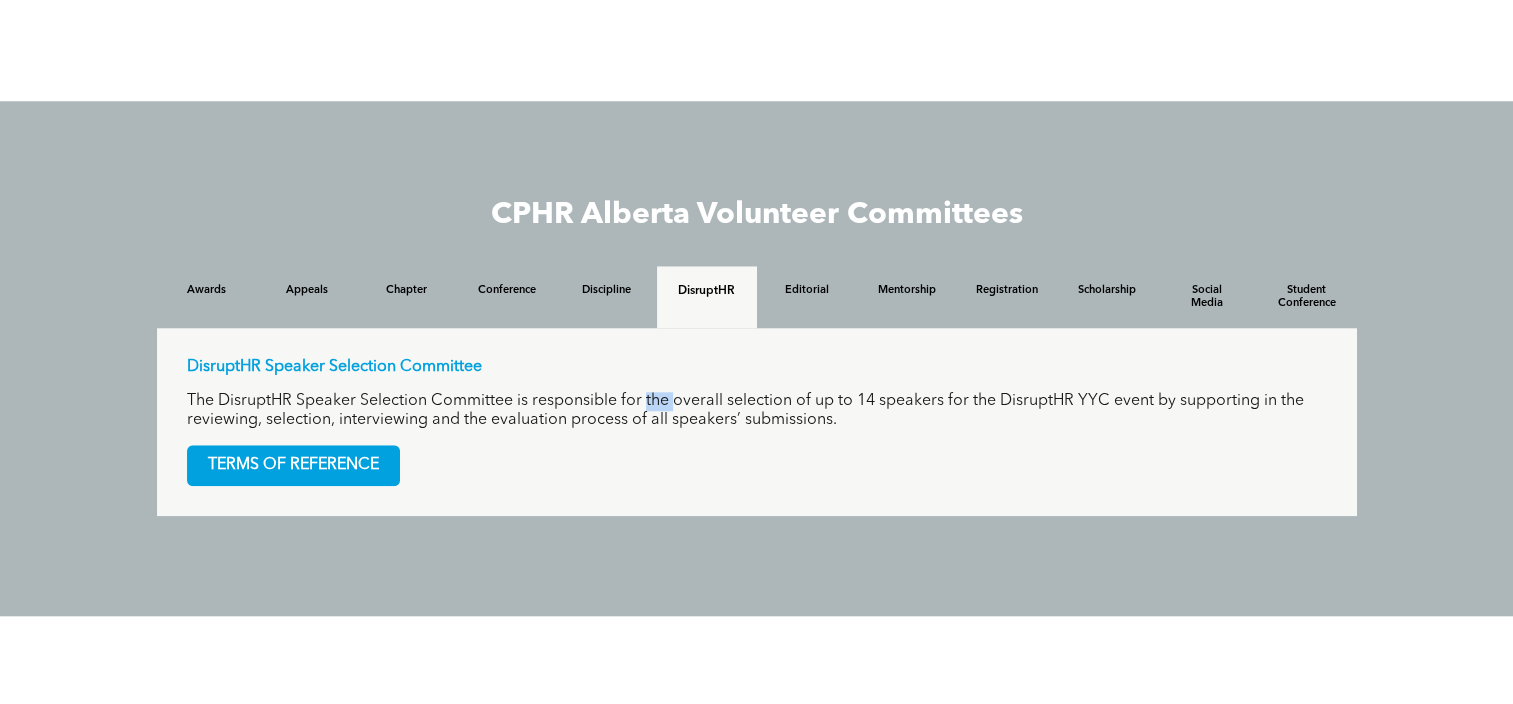 click on "The DisruptHR Speaker Selection Committee is responsible for the overall selection of up to 14 speakers for the DisruptHR YYC event by supporting in the reviewing, selection, interviewing and the evaluation process of all speakers’ submissions." at bounding box center (757, 411) 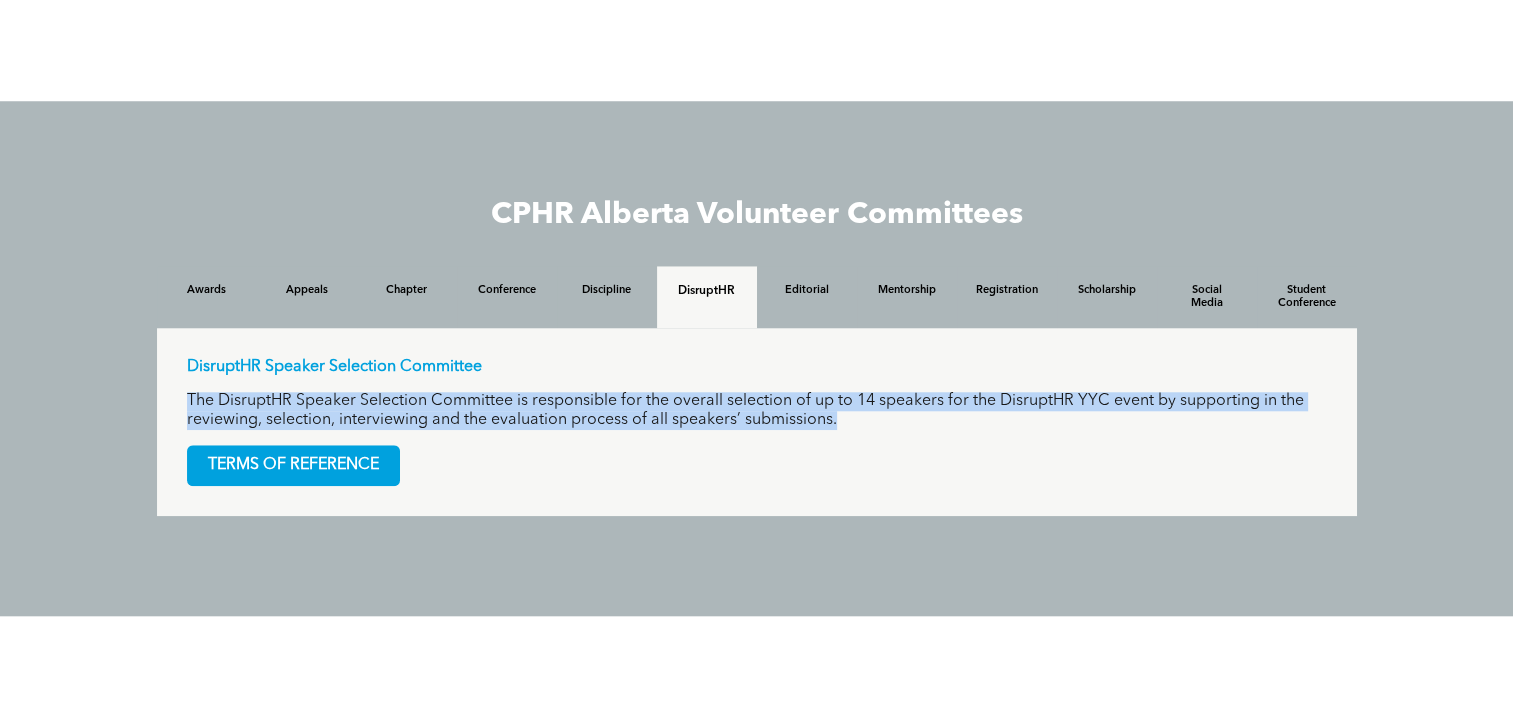 click on "The DisruptHR Speaker Selection Committee is responsible for the overall selection of up to 14 speakers for the DisruptHR YYC event by supporting in the reviewing, selection, interviewing and the evaluation process of all speakers’ submissions." at bounding box center [757, 411] 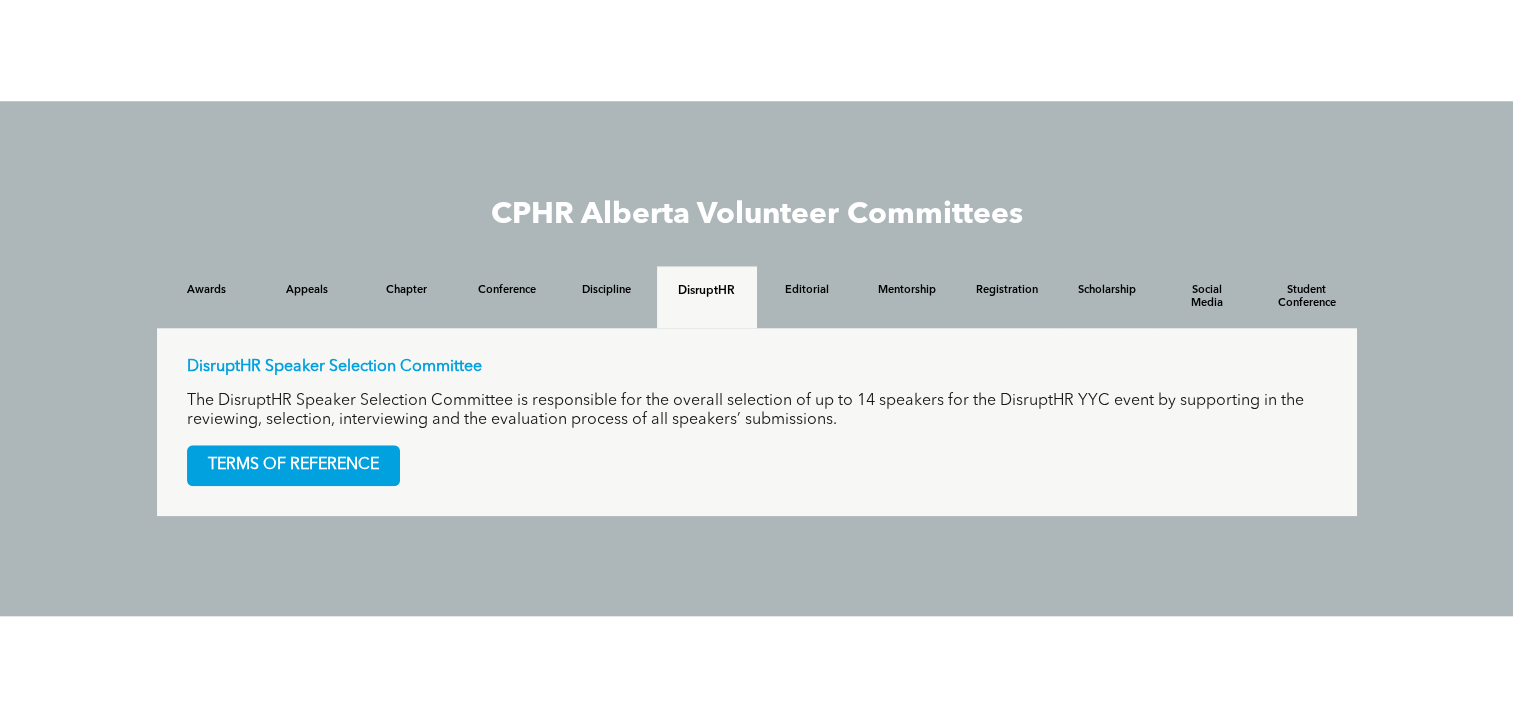 drag, startPoint x: 648, startPoint y: 397, endPoint x: 812, endPoint y: 296, distance: 192.60582 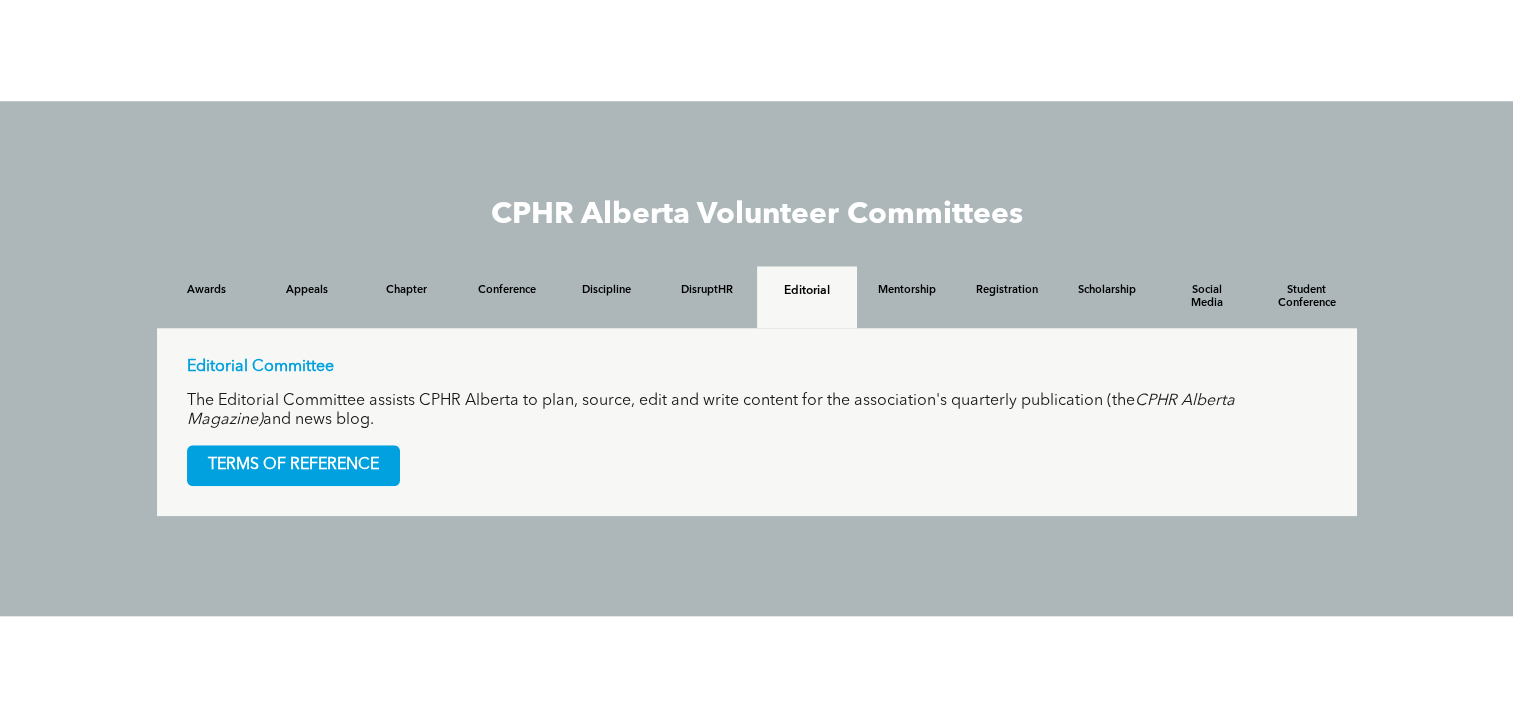 click on "The Editorial Committee assists CPHR Alberta to plan, source, edit and write content for the association's quarterly publication (the  CPHR Alberta Magazine)
and news blog." at bounding box center (757, 411) 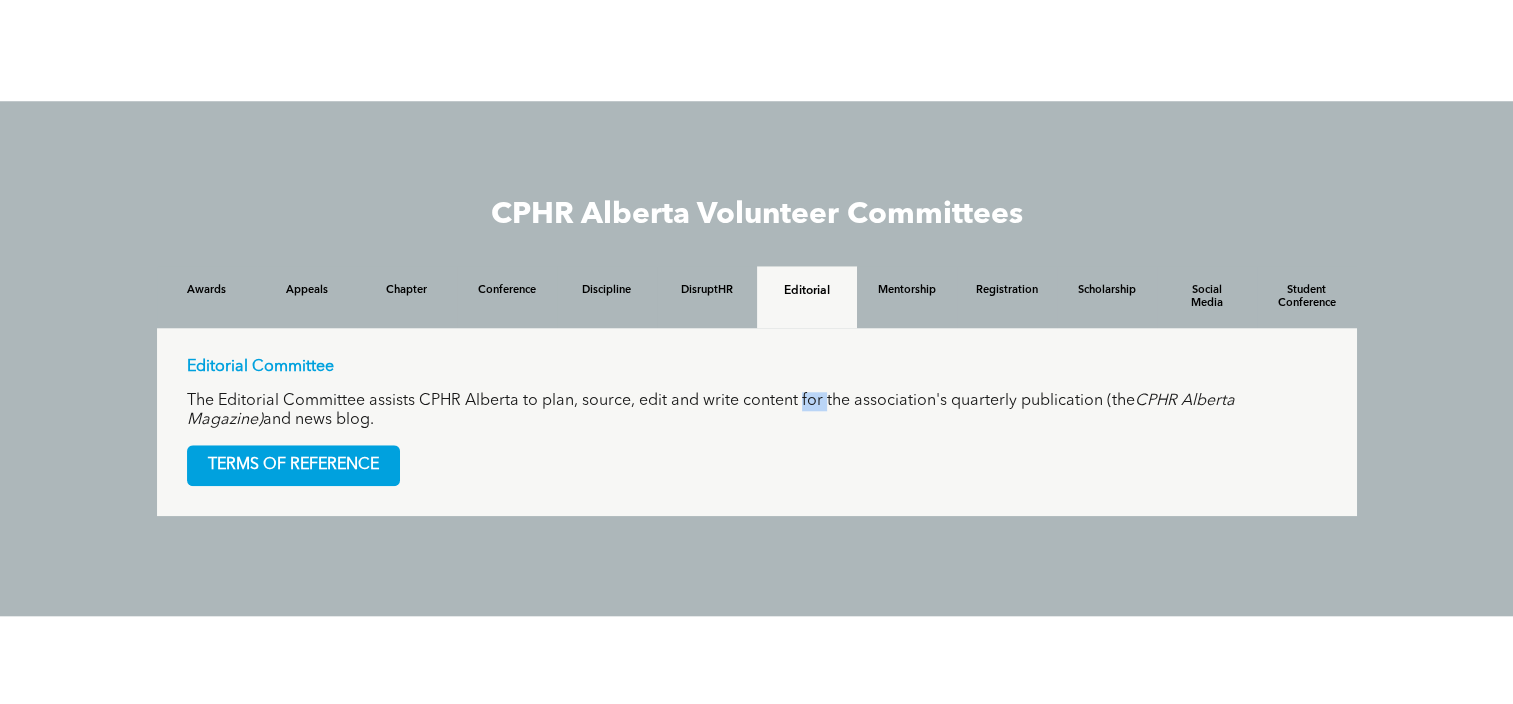click on "The Editorial Committee assists CPHR Alberta to plan, source, edit and write content for the association's quarterly publication (the  CPHR Alberta Magazine)
and news blog." at bounding box center (757, 411) 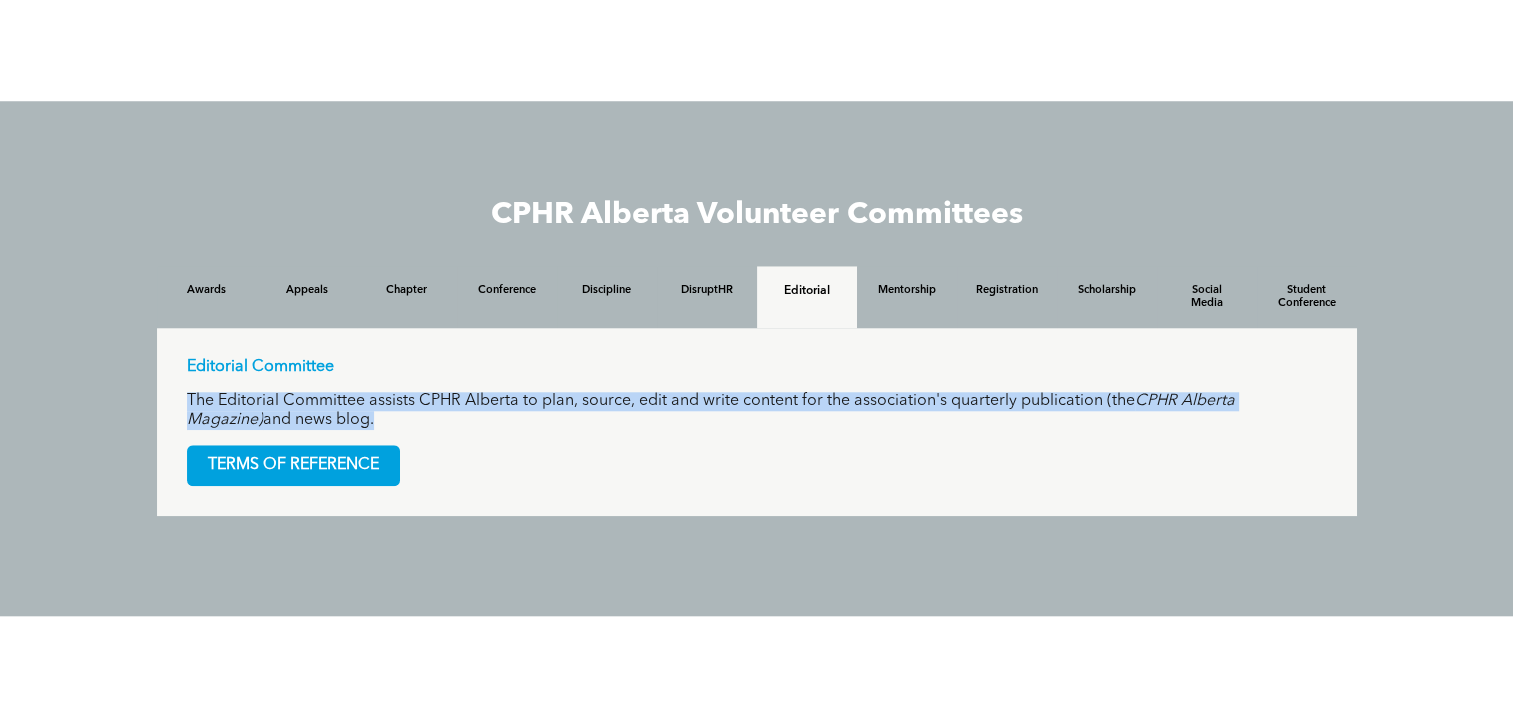 click on "Editorial Committee
The Editorial Committee assists CPHR Alberta to plan, source, edit and write content for the association's quarterly publication (the  CPHR Alberta Magazine)
and news blog." at bounding box center (757, 394) 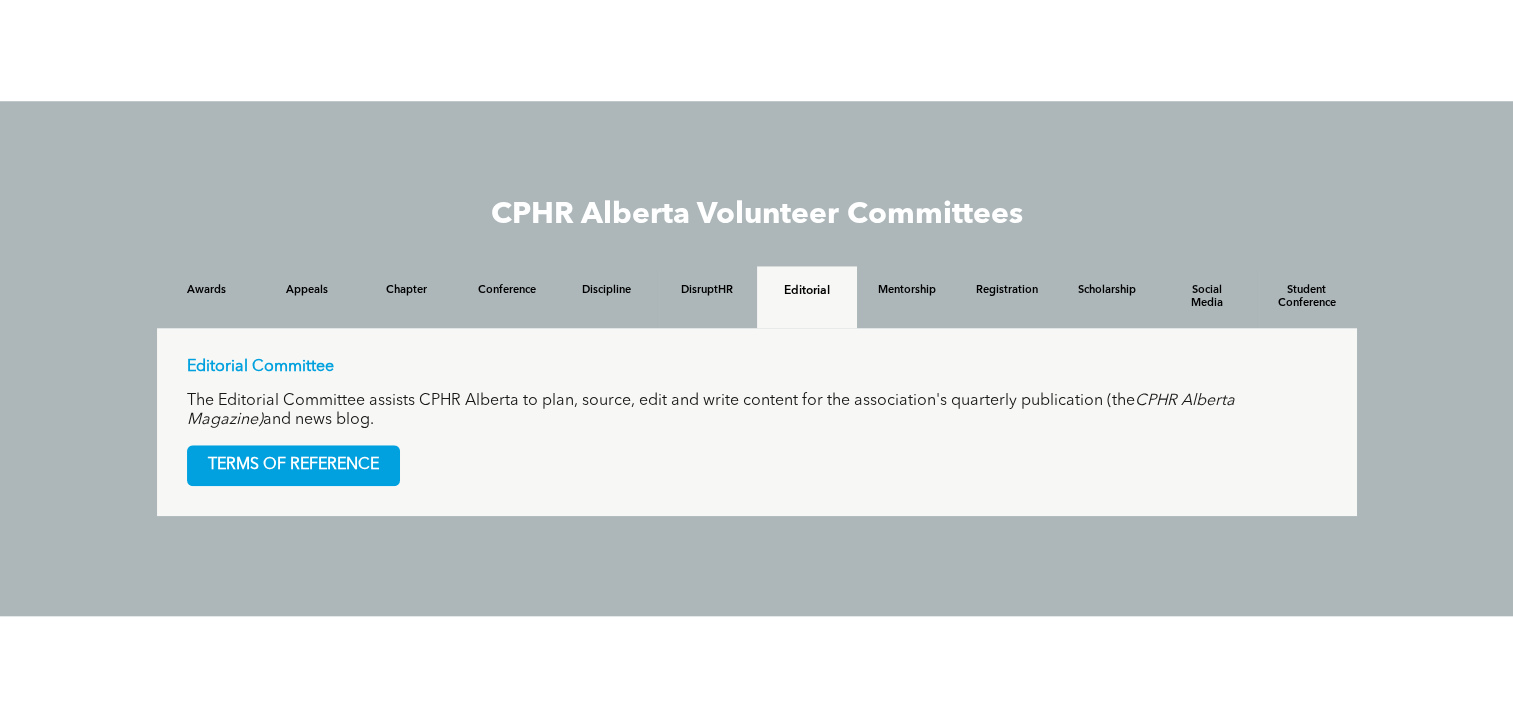 click on "The Editorial Committee assists CPHR Alberta to plan, source, edit and write content for the association's quarterly publication (the  CPHR Alberta Magazine)
and news blog." at bounding box center [757, 411] 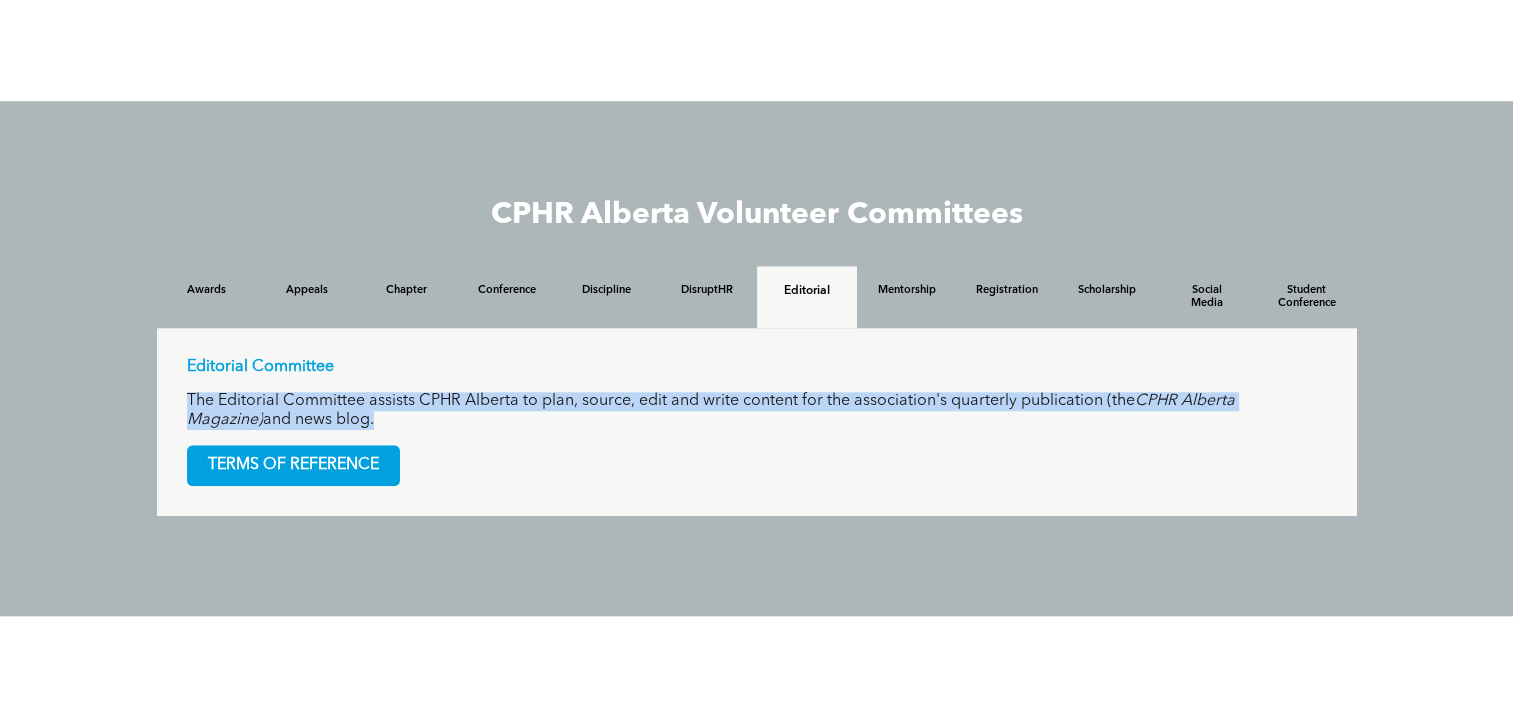 click on "The Editorial Committee assists CPHR Alberta to plan, source, edit and write content for the association's quarterly publication (the  CPHR Alberta Magazine)
and news blog." at bounding box center [757, 411] 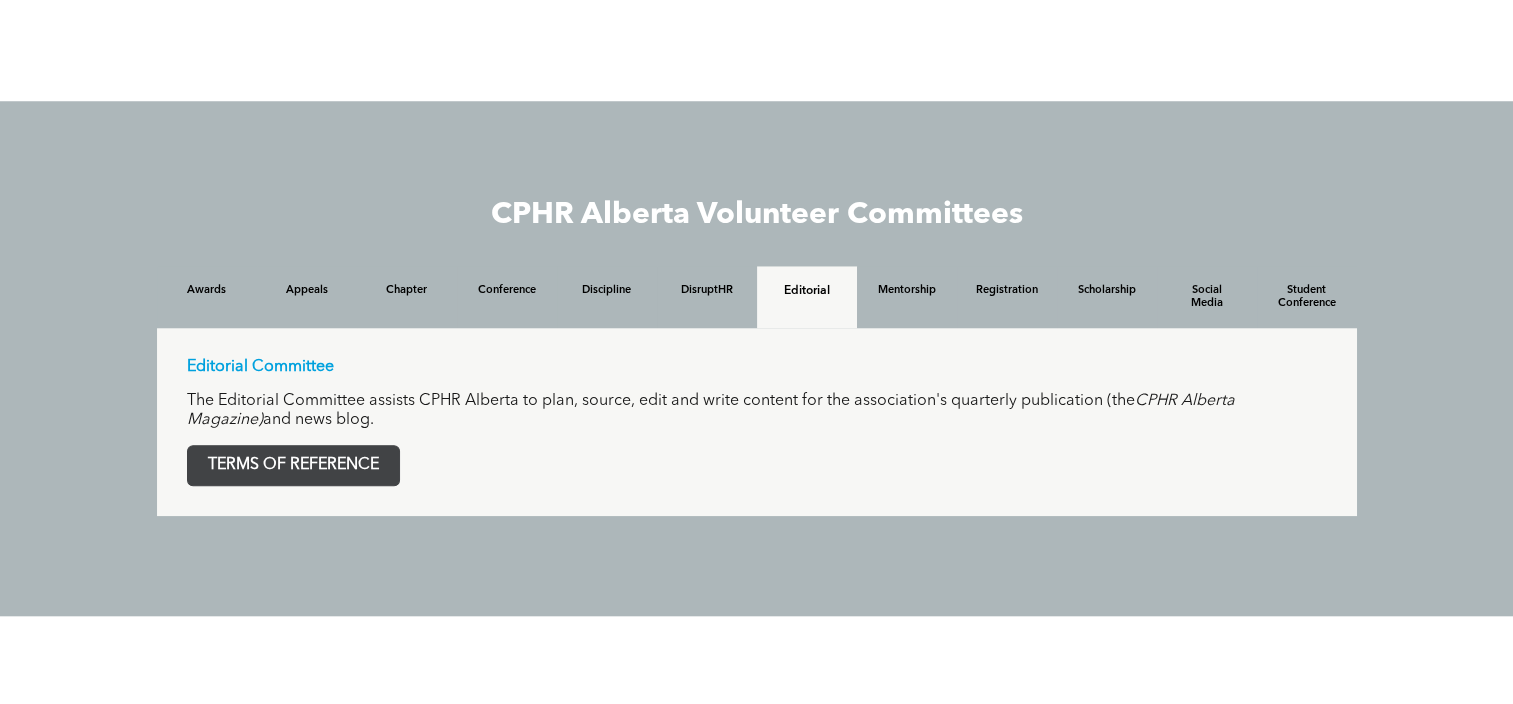 click on "TERMS OF REFERENCE" at bounding box center [293, 465] 